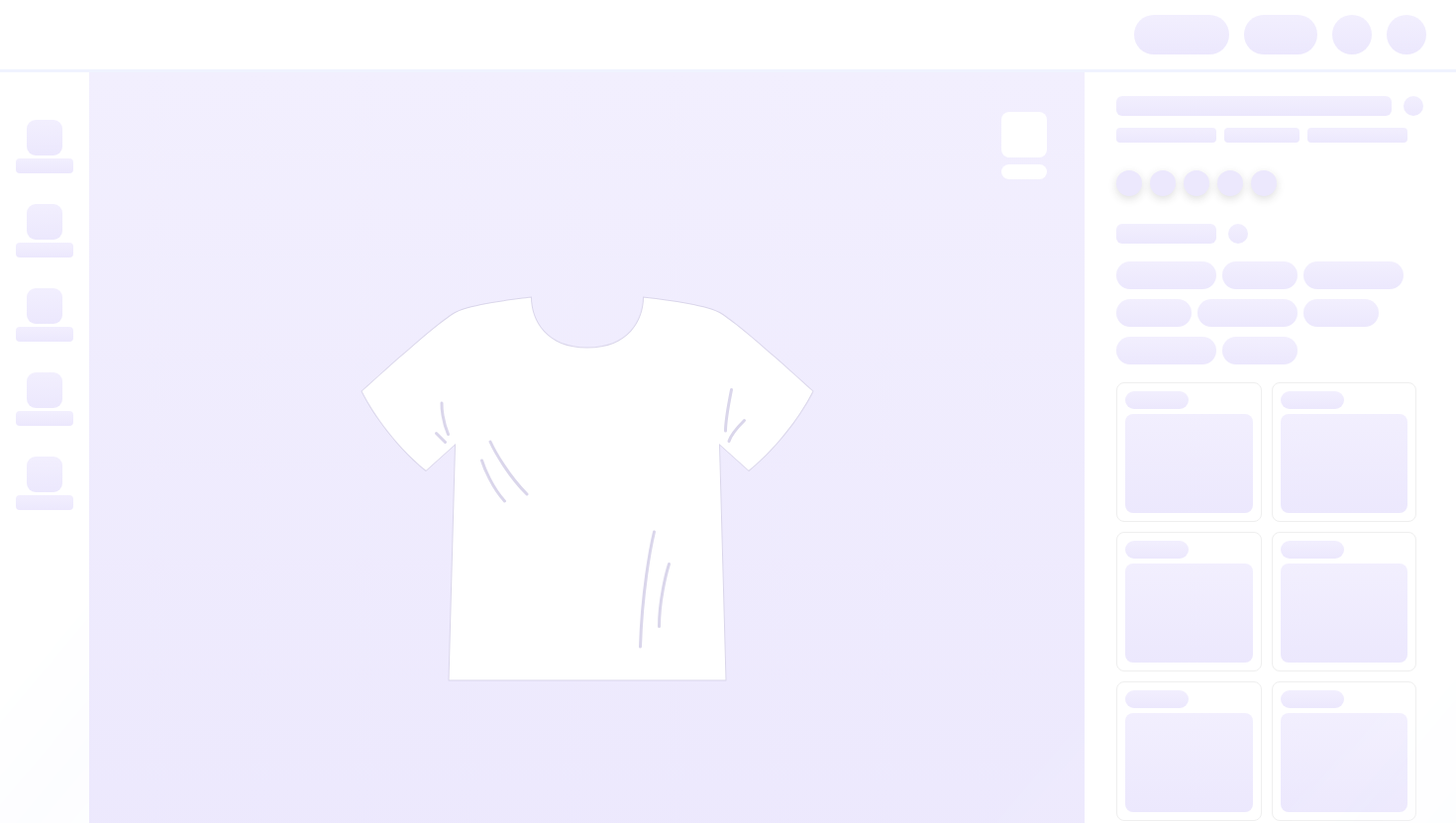 scroll, scrollTop: 0, scrollLeft: 0, axis: both 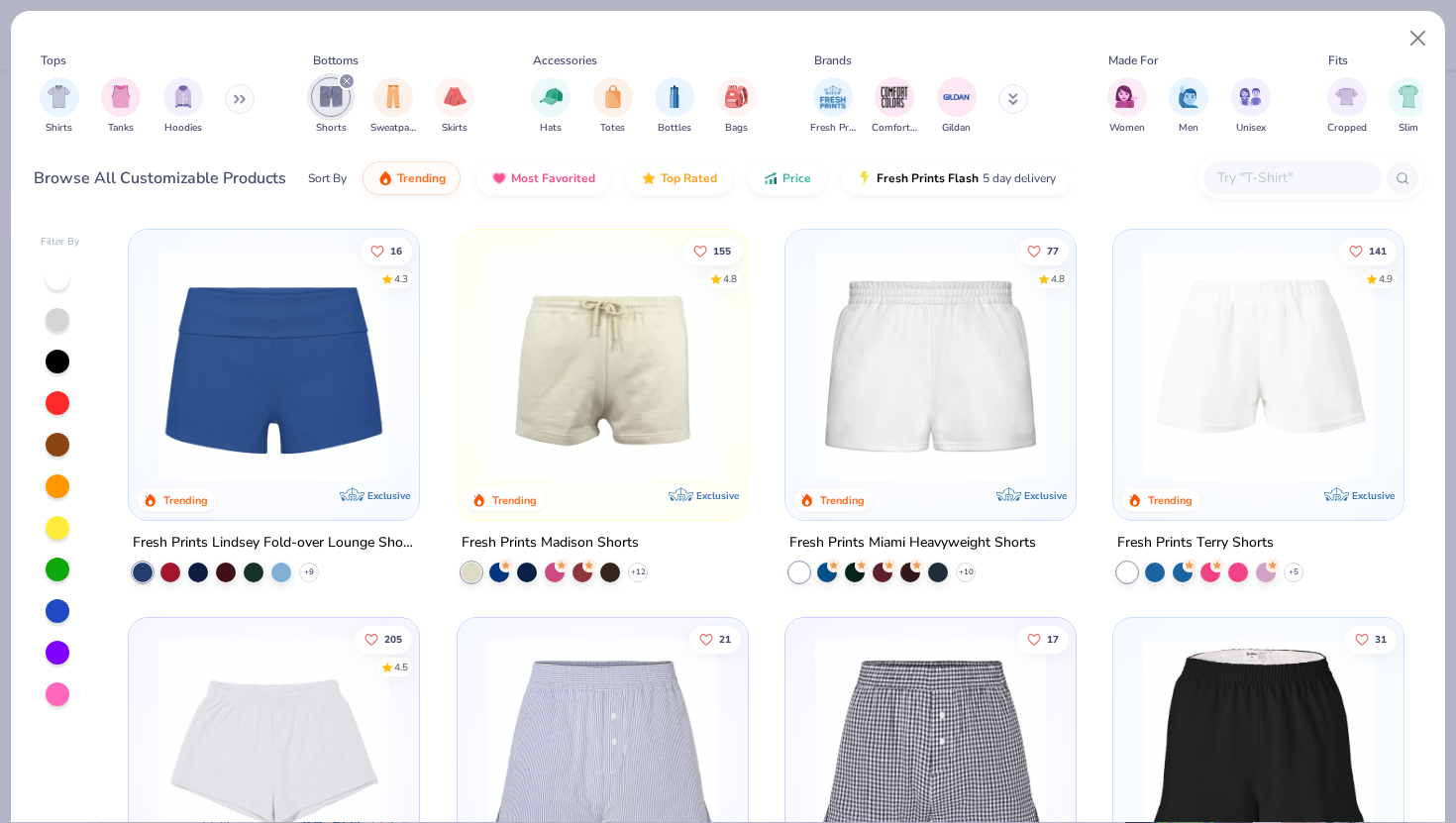 click at bounding box center (273, 364) 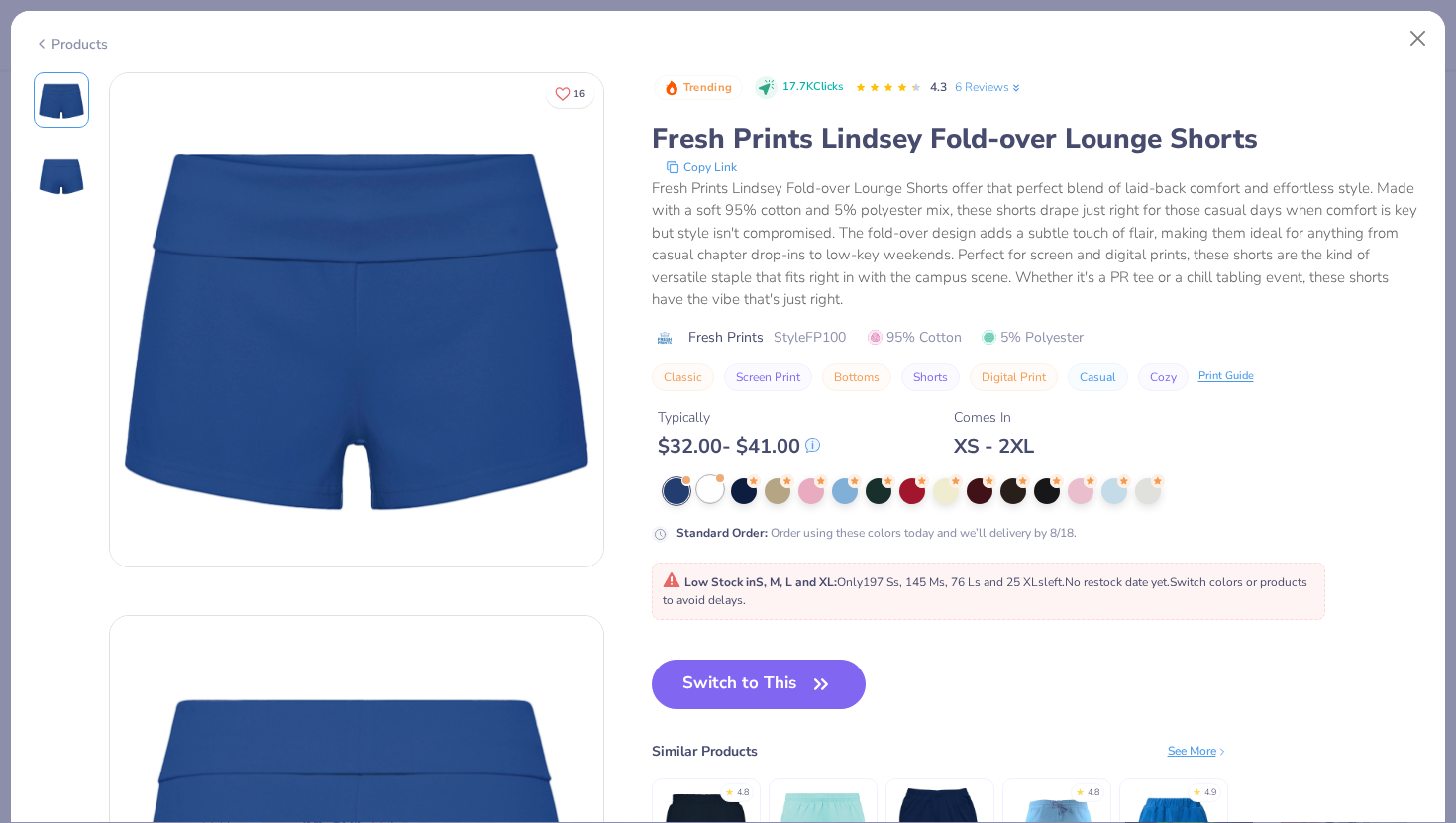 click at bounding box center (710, 489) 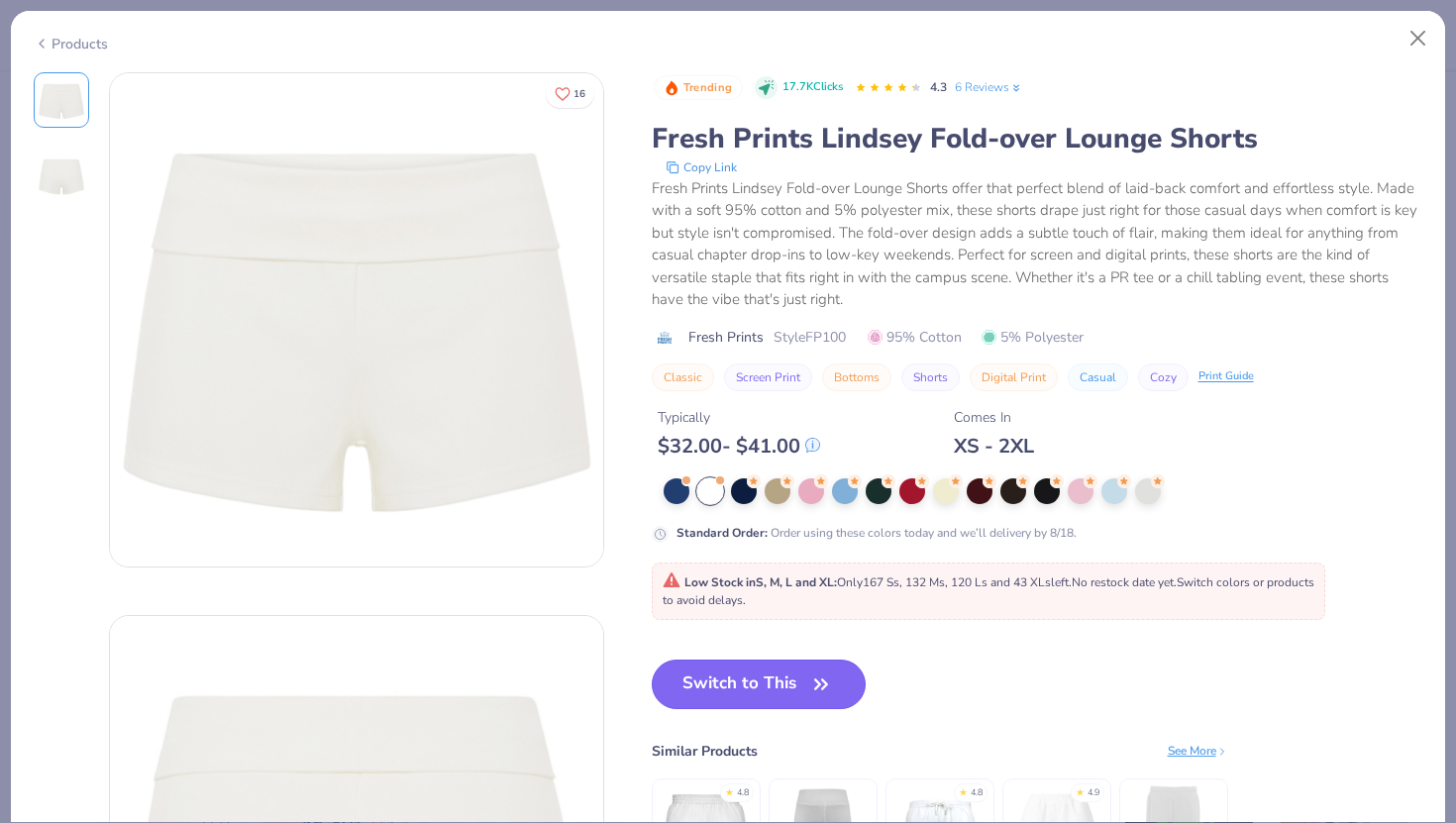 click on "Switch to This" at bounding box center (759, 684) 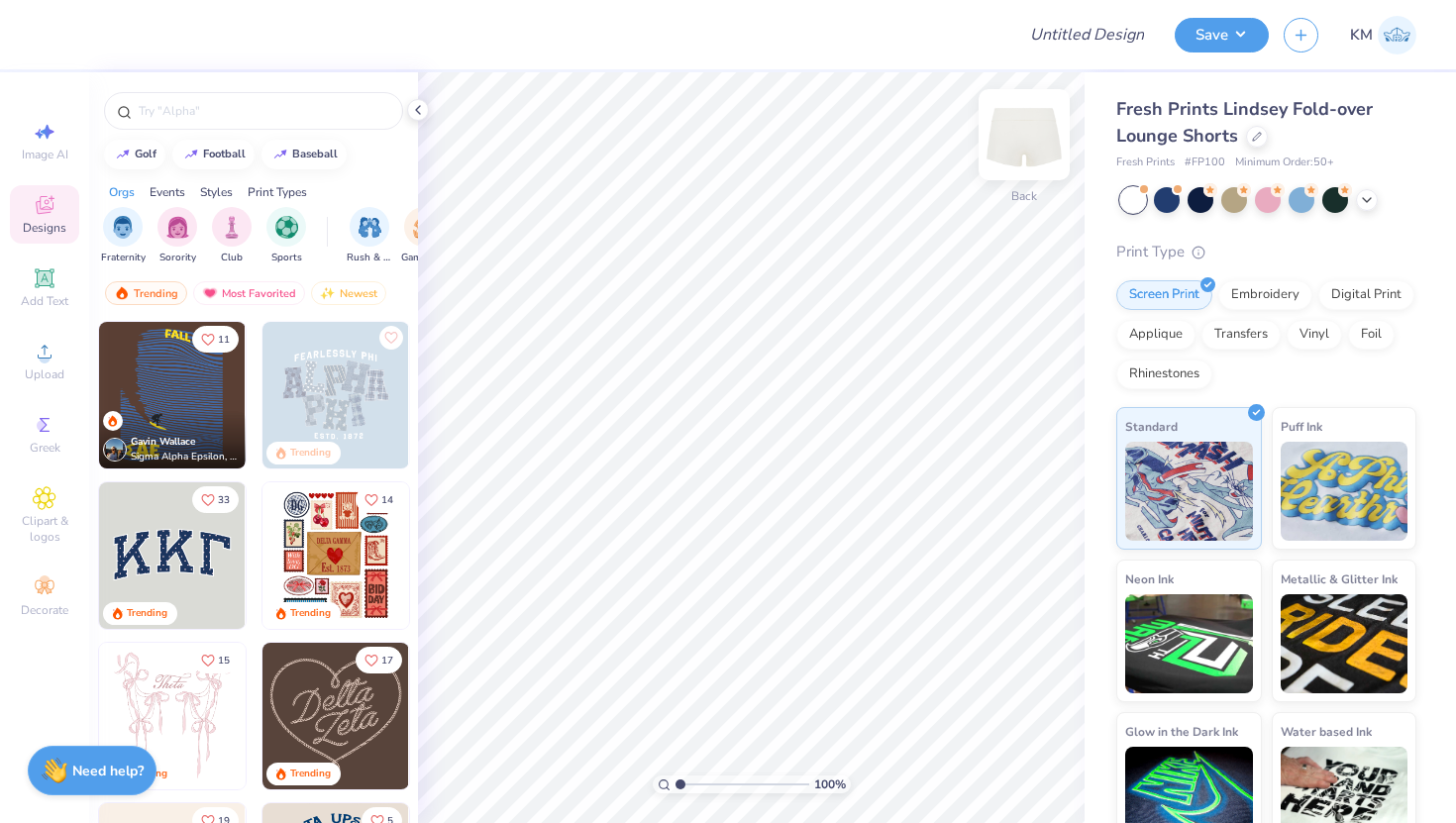click at bounding box center [1024, 135] 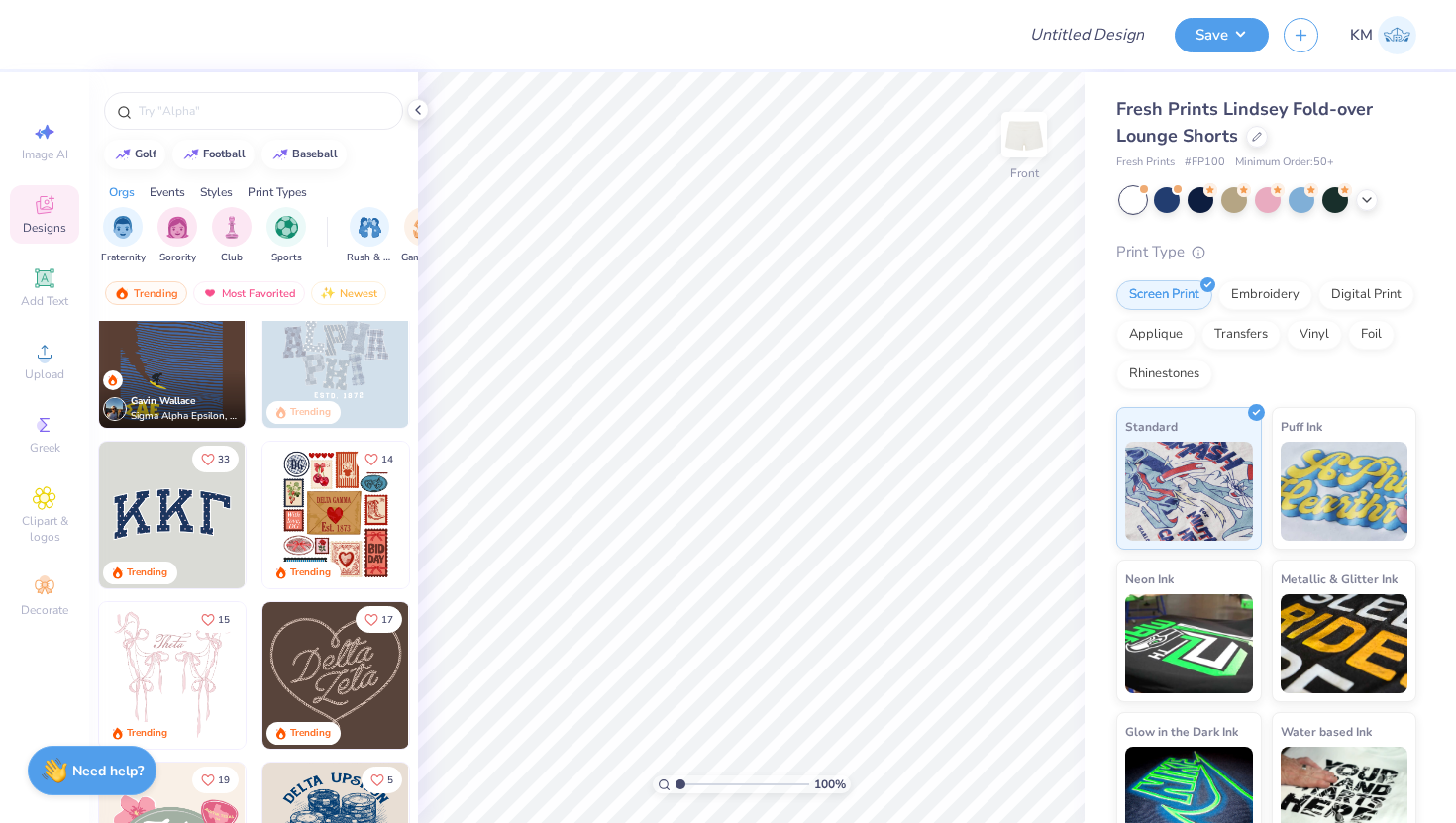 scroll, scrollTop: 4, scrollLeft: 0, axis: vertical 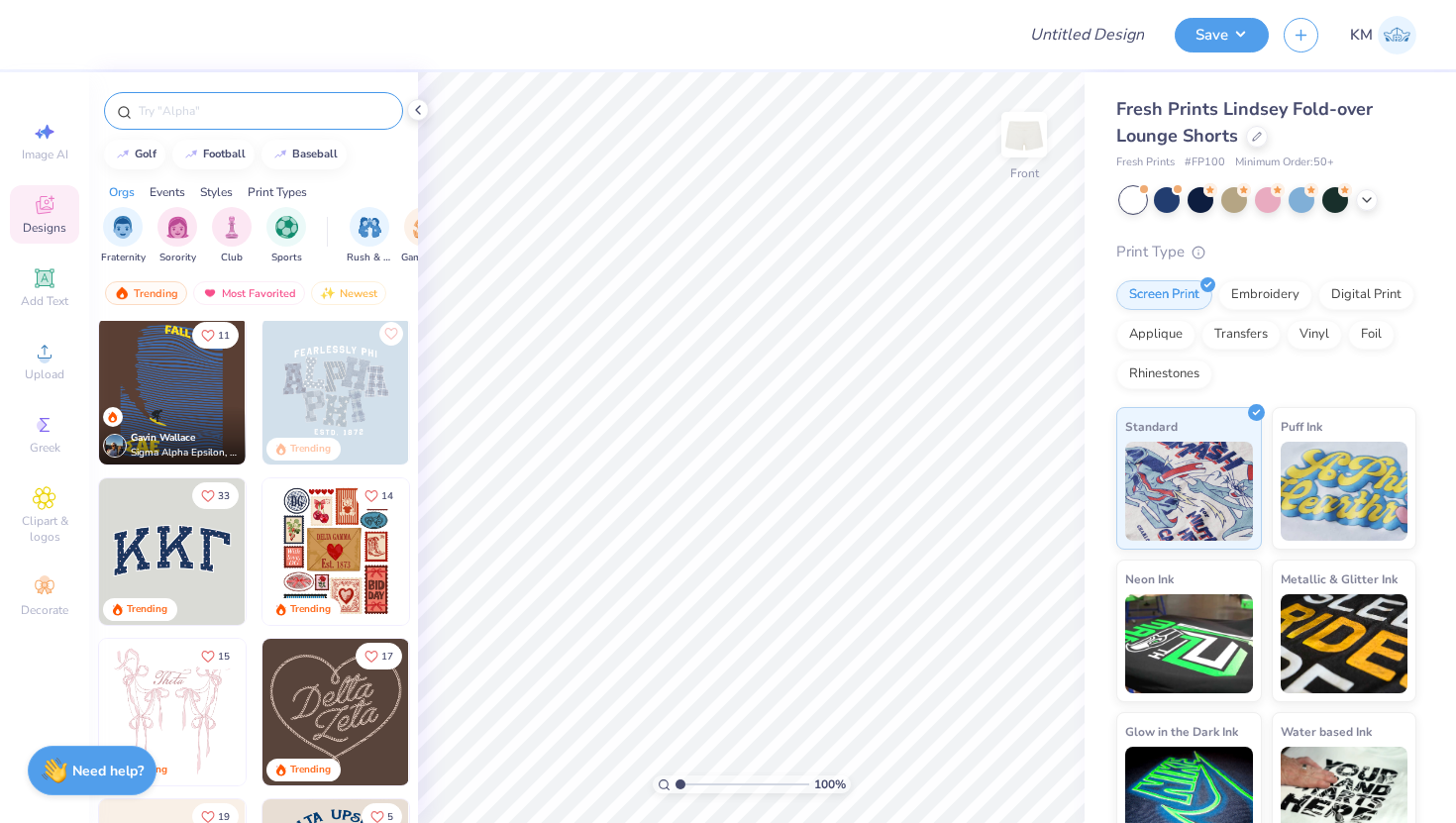 click at bounding box center (263, 111) 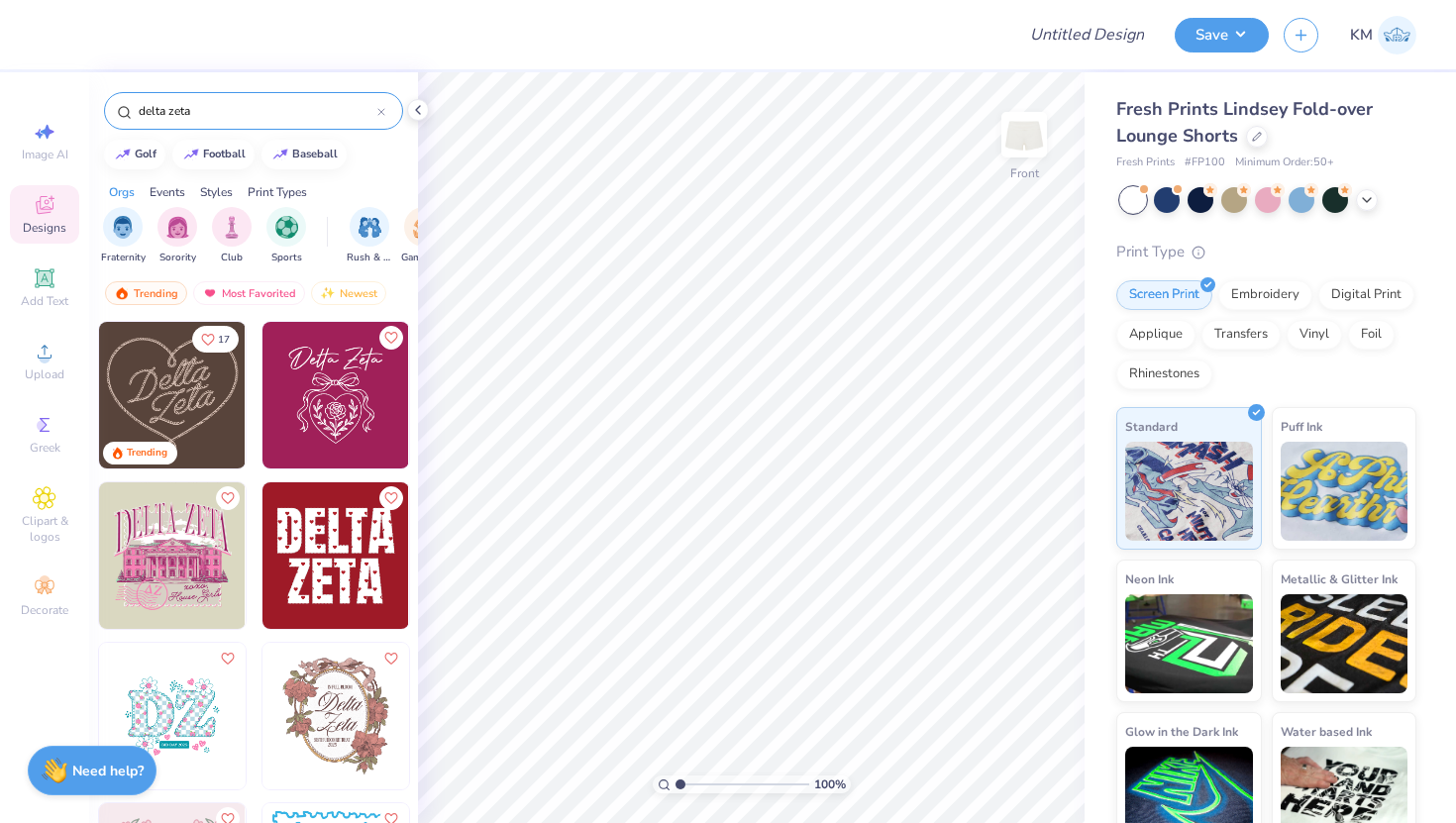 type on "delta zeta" 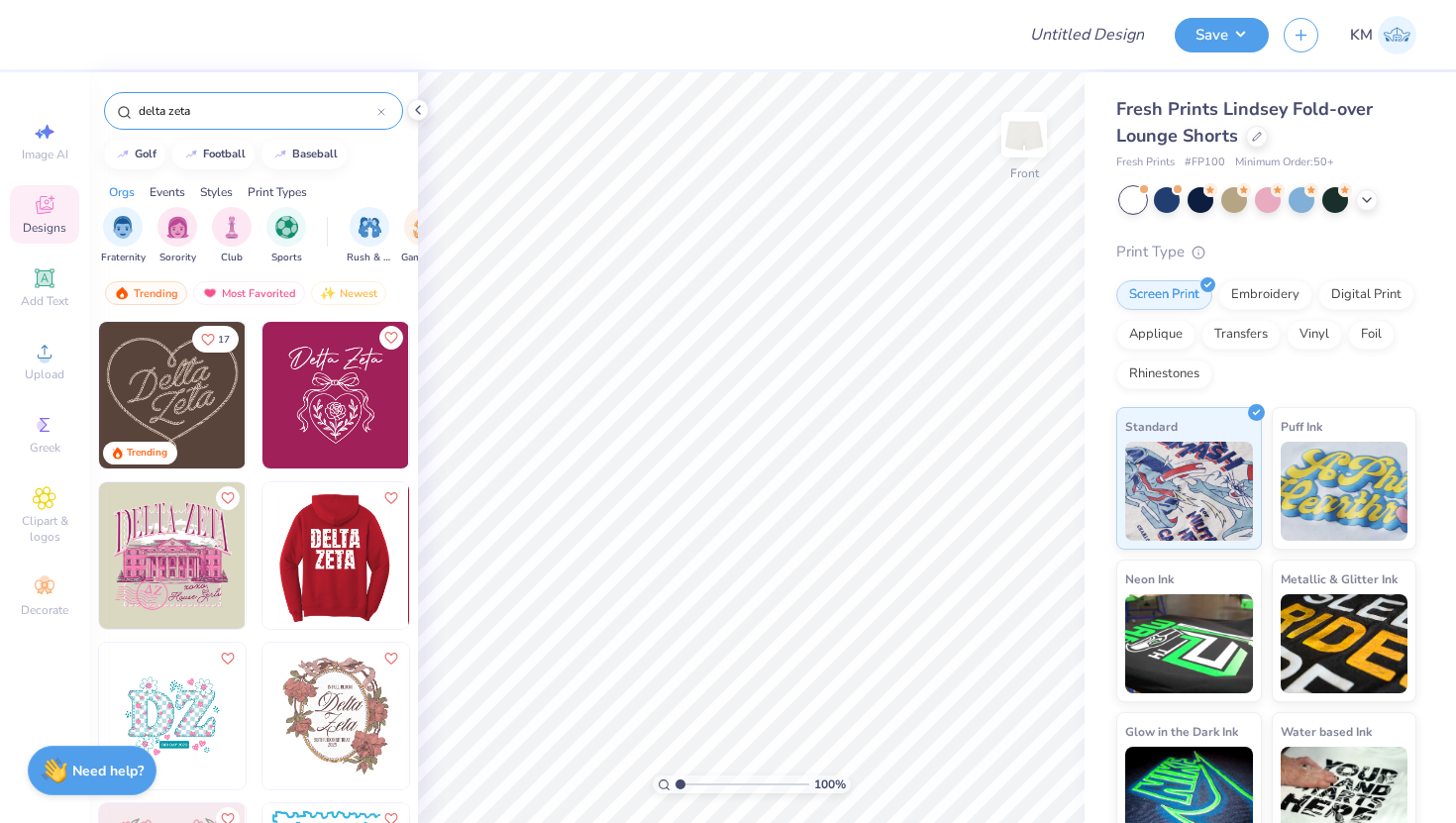 click at bounding box center [189, 556] 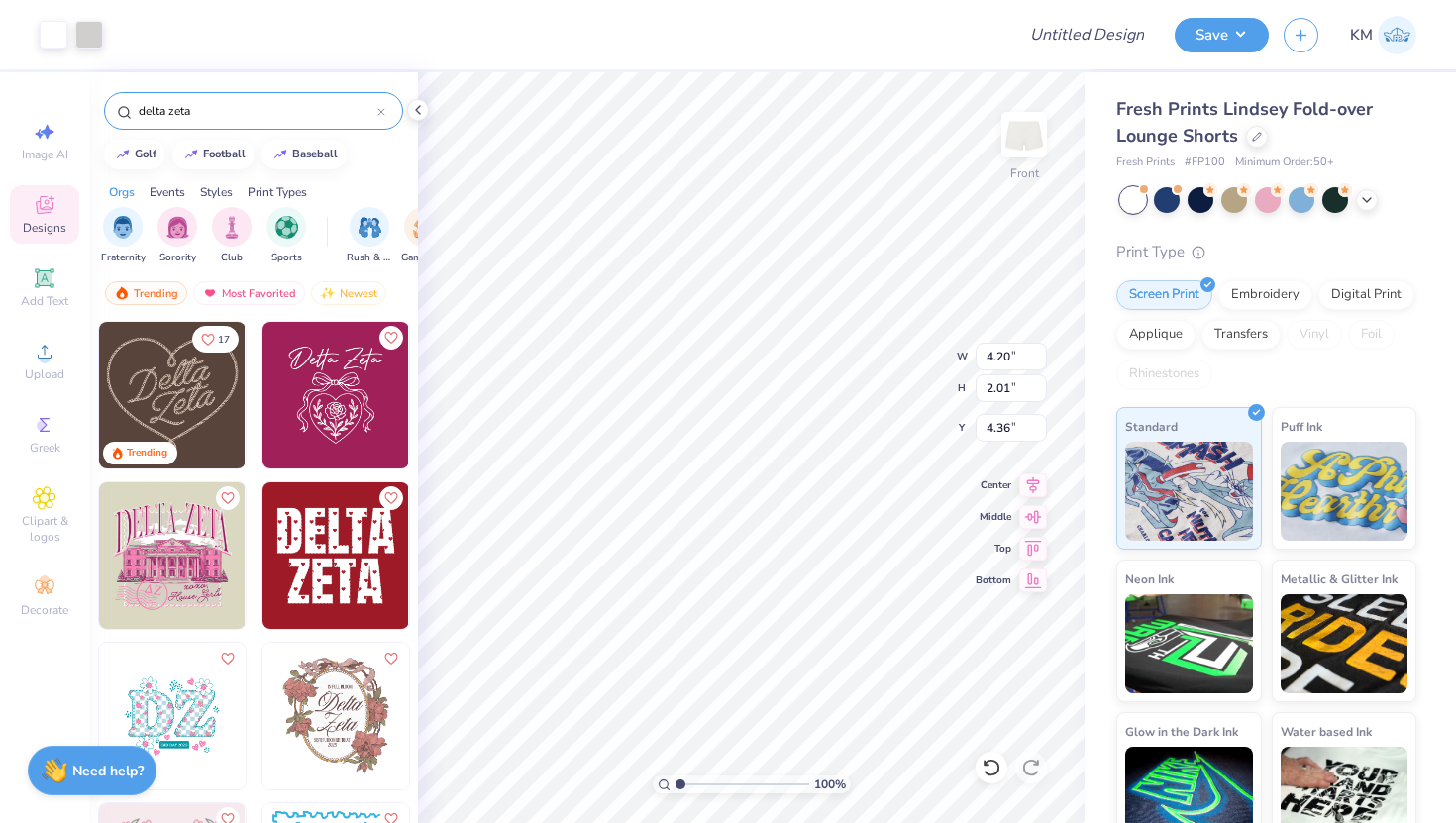 type on "1.16" 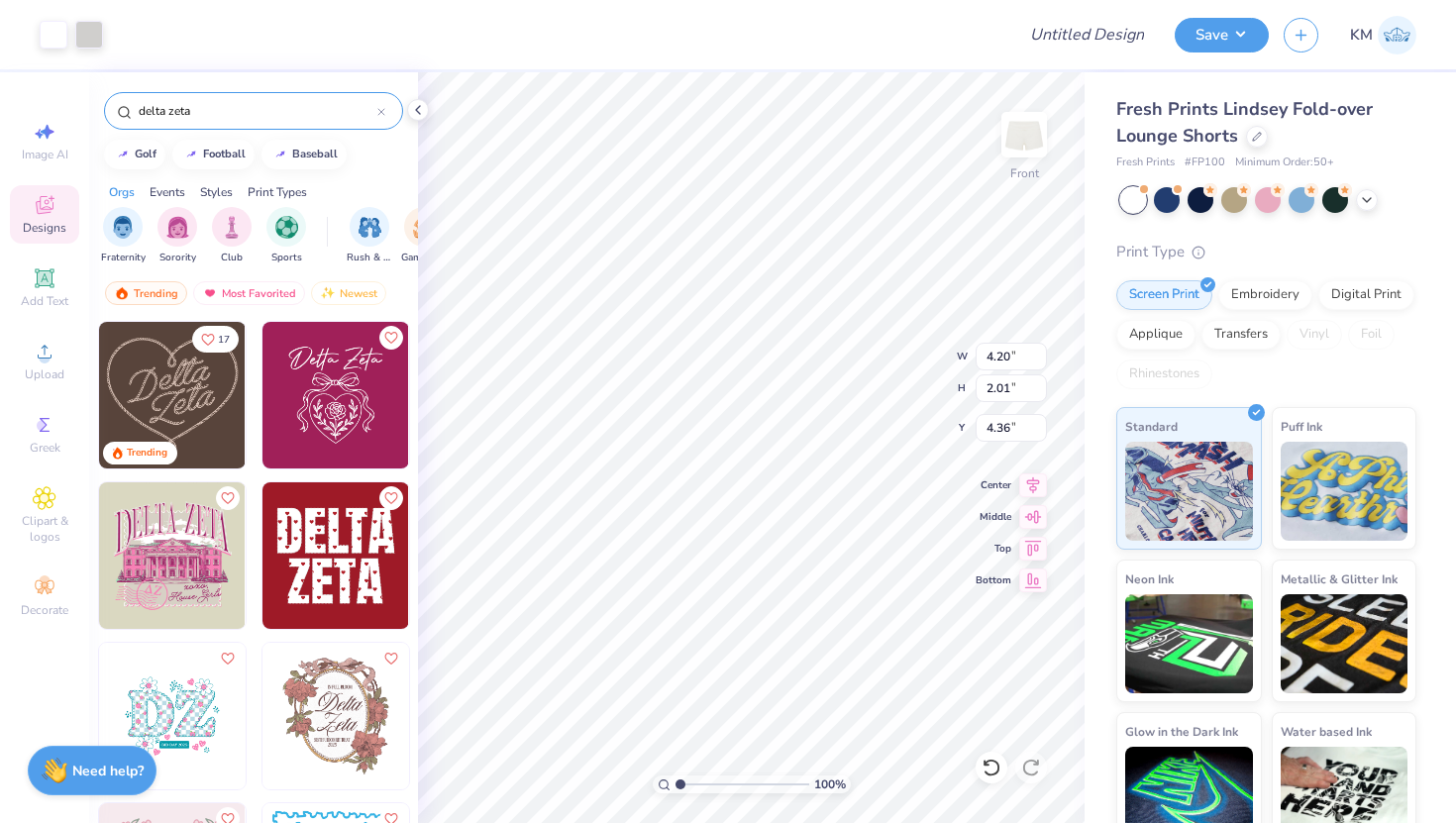 type on "2.13" 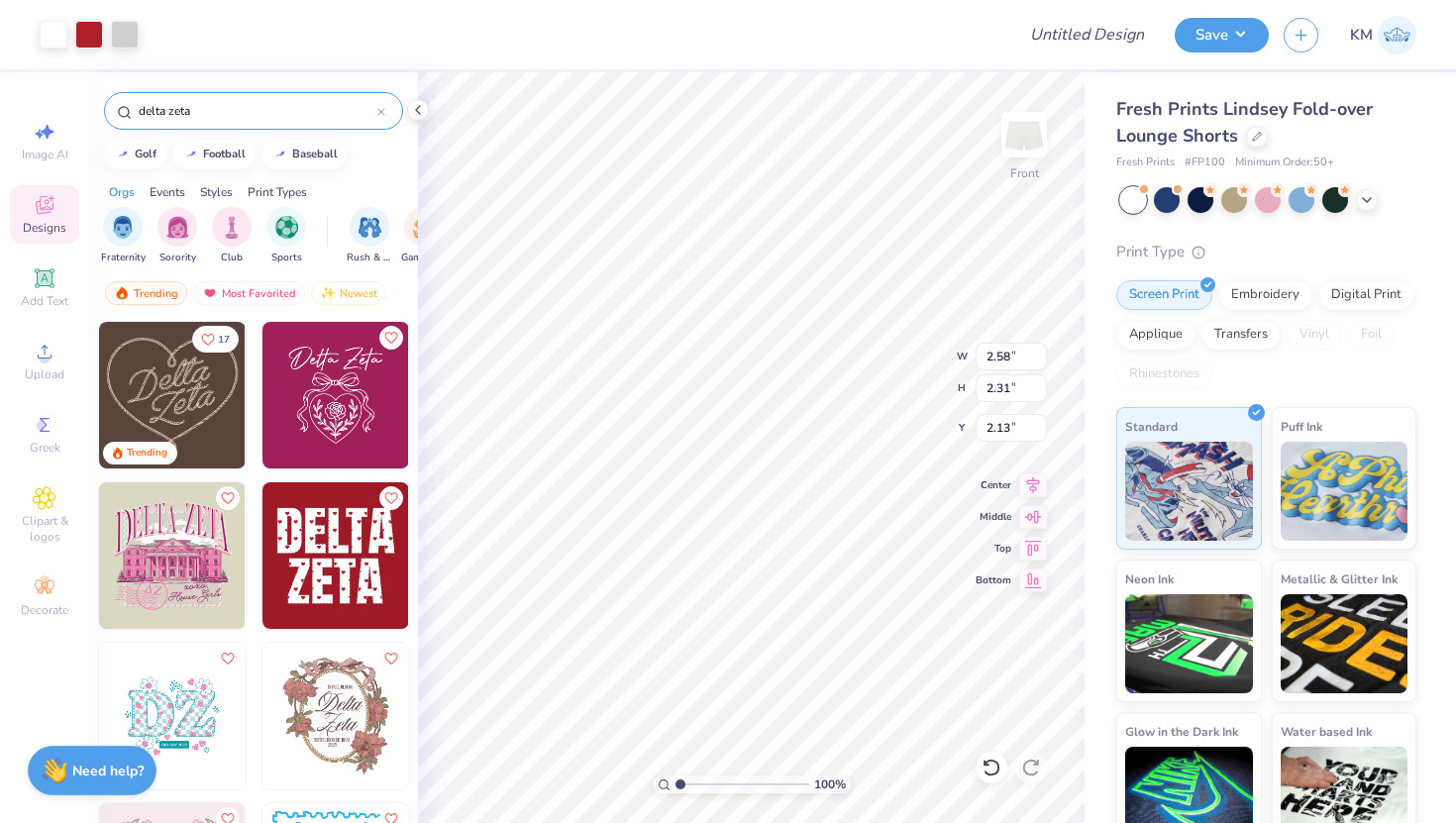 type on "2.58" 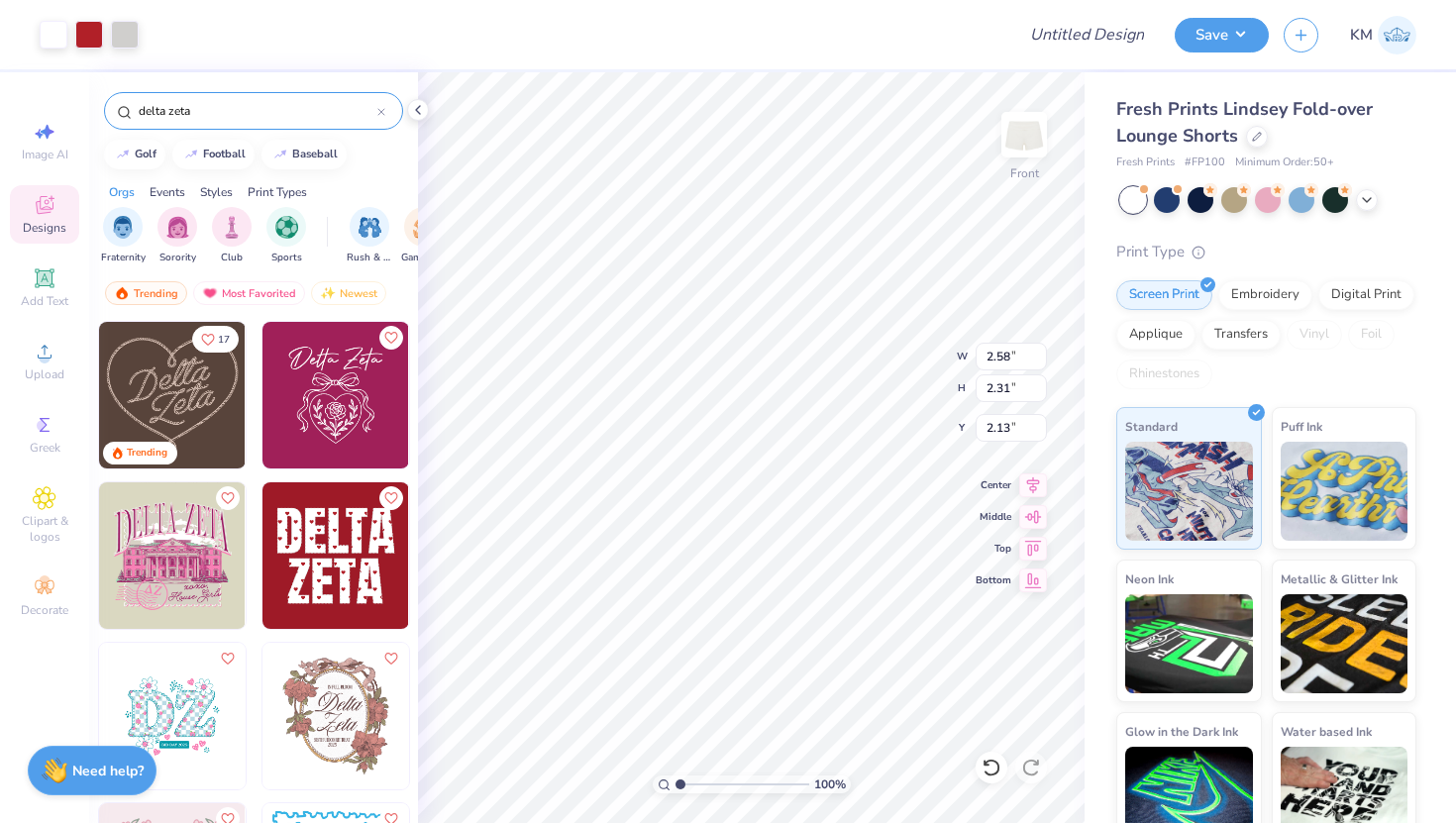 type on "2.31" 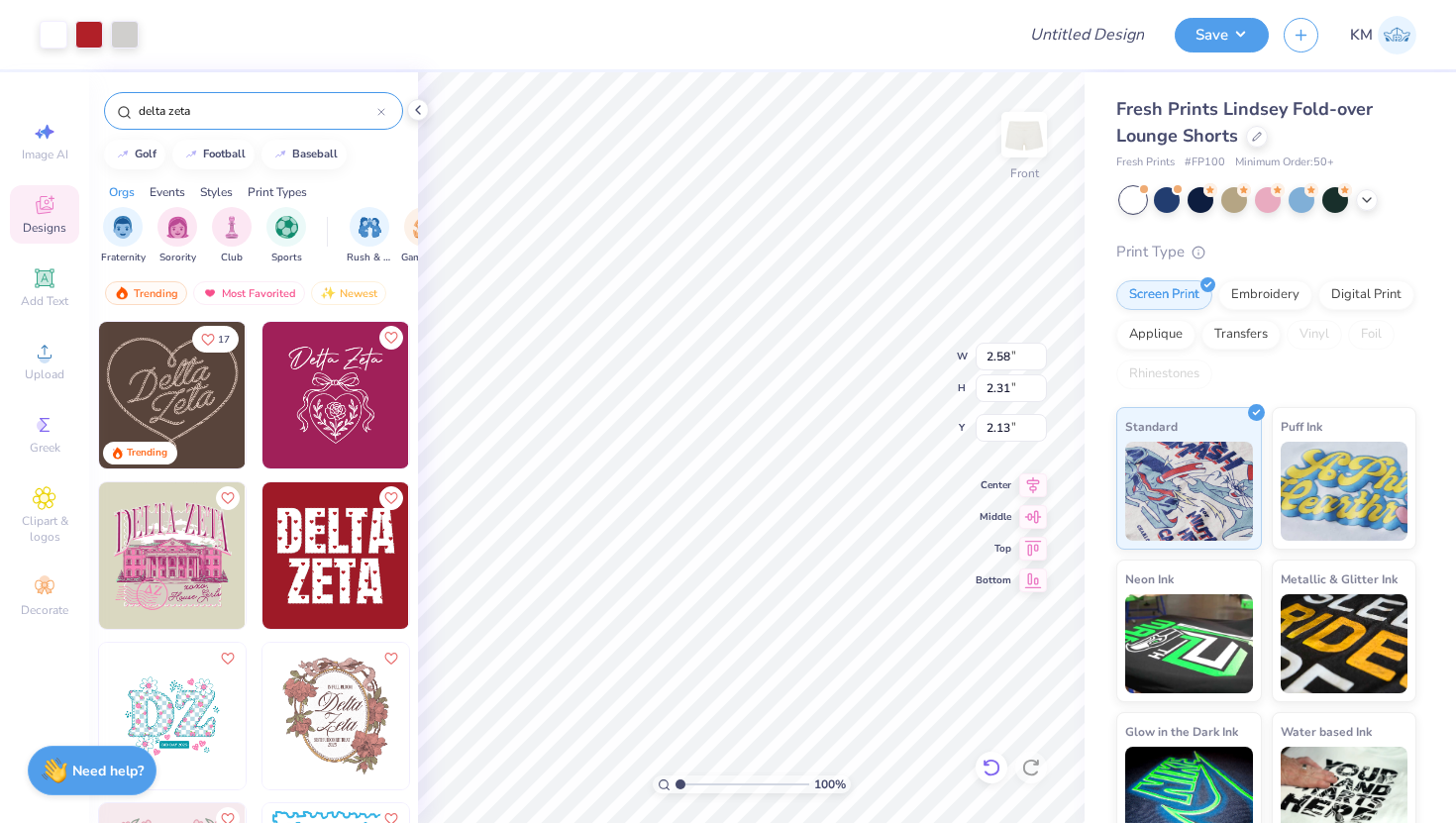 click 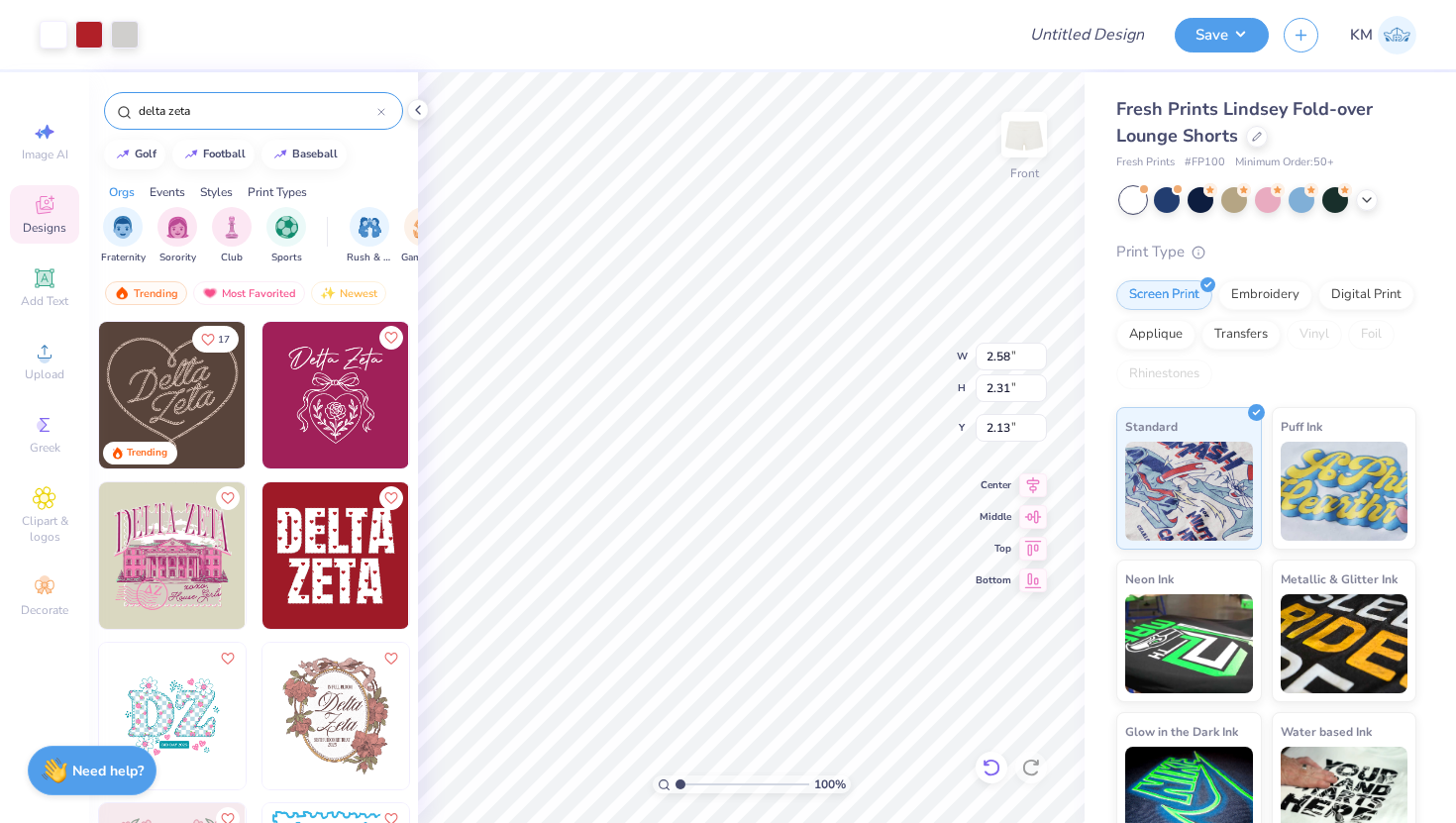 type on "4.72" 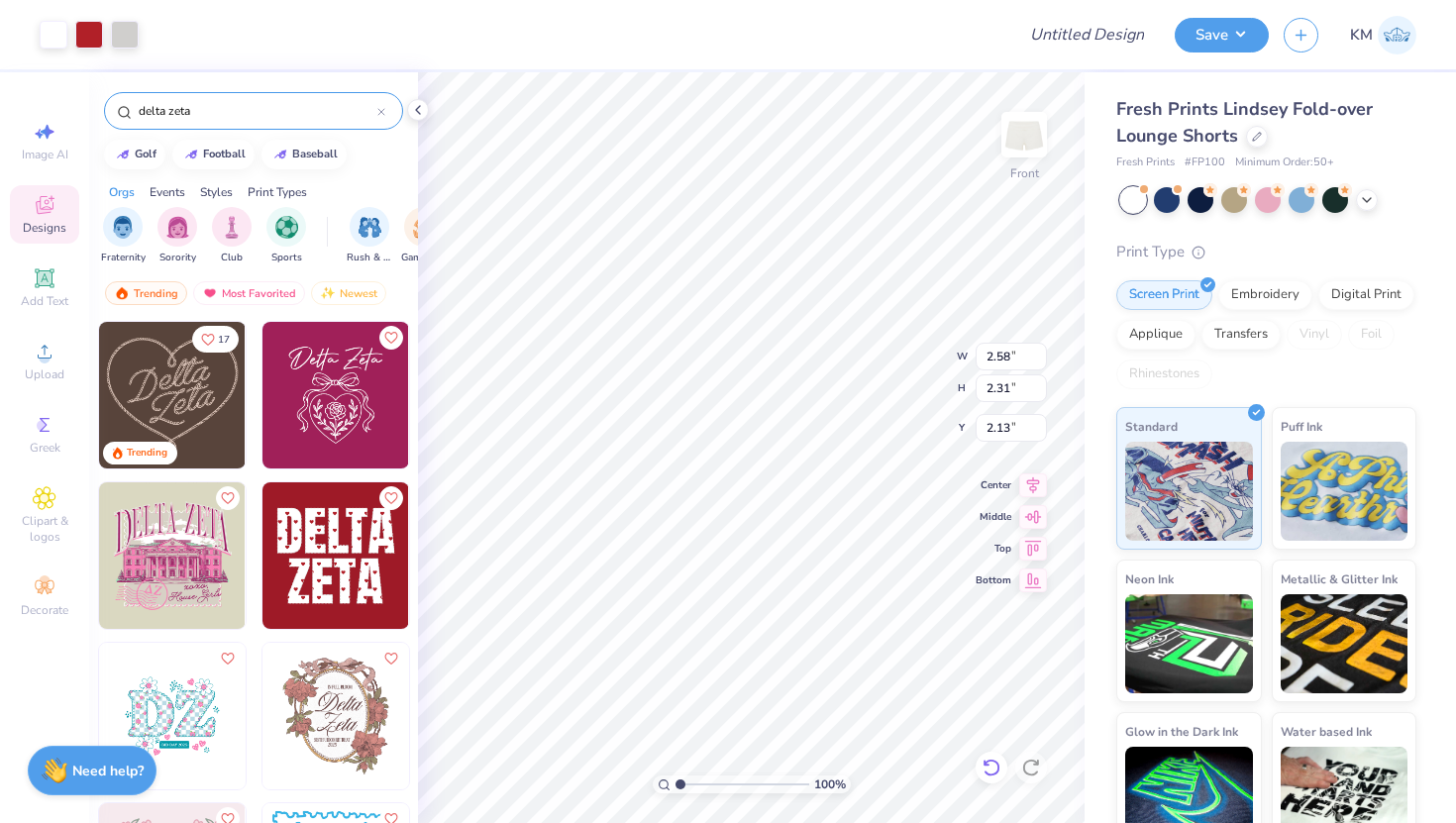 type on "4.23" 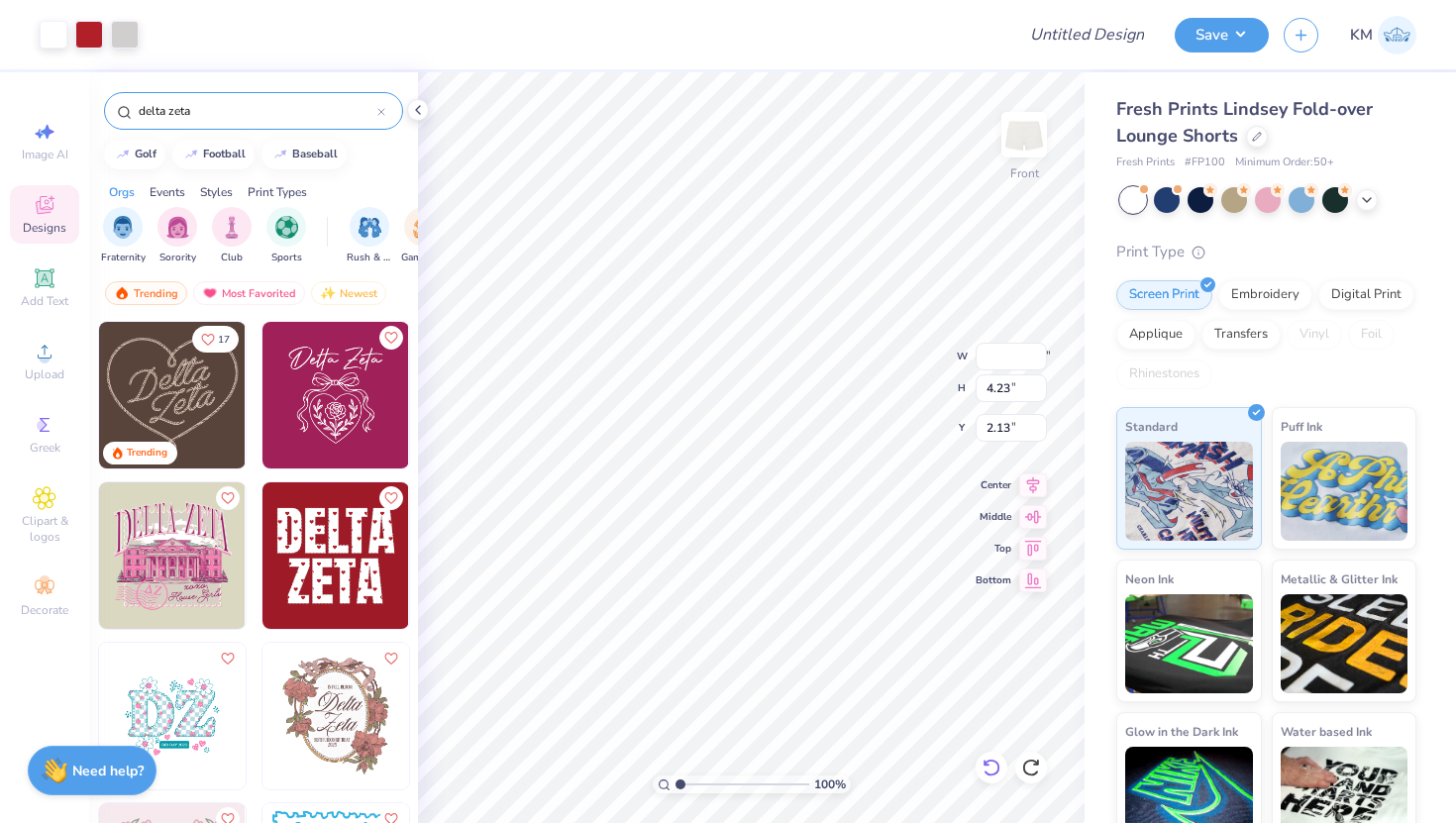 type on "1.96" 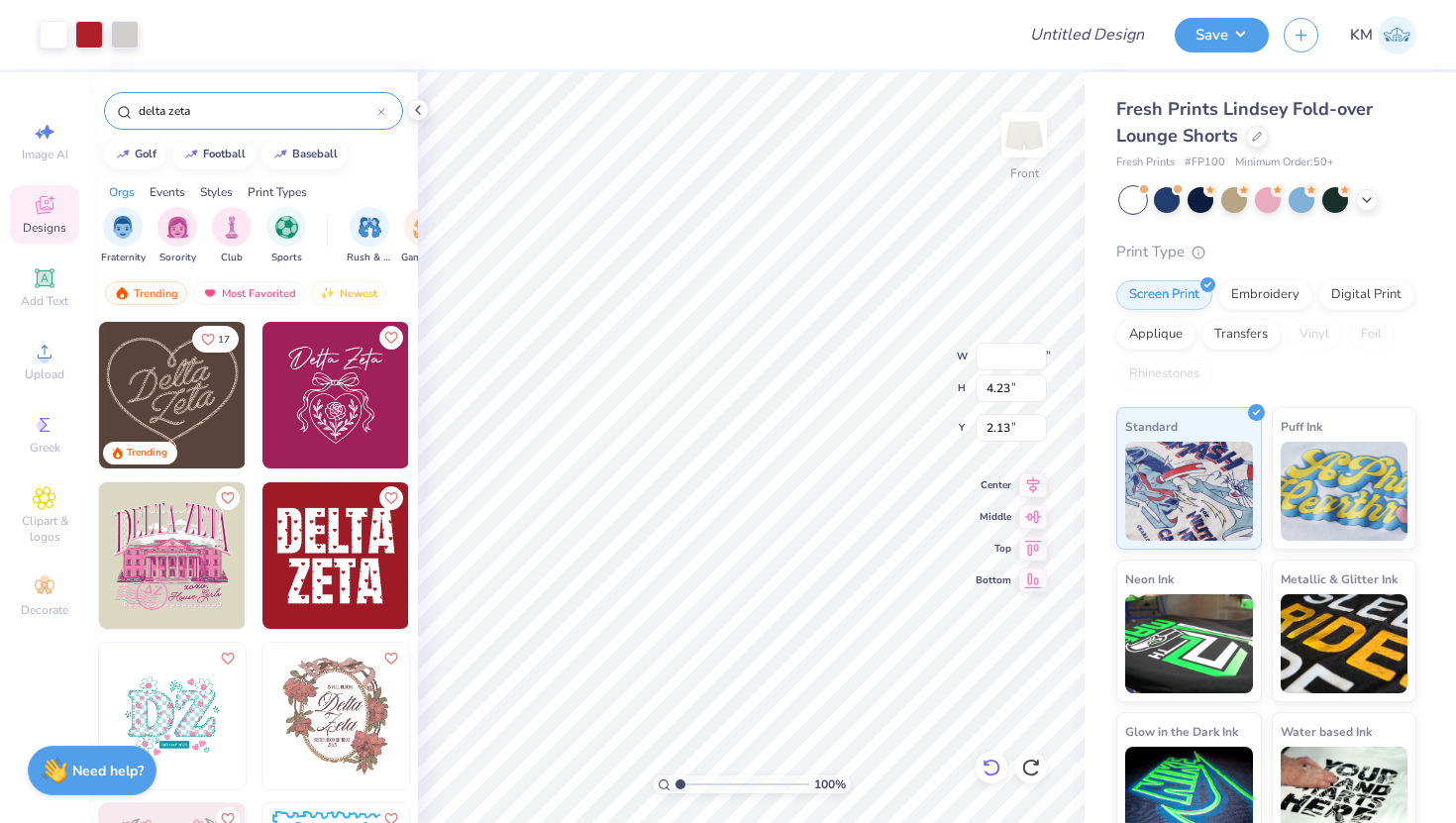 type on "1.60" 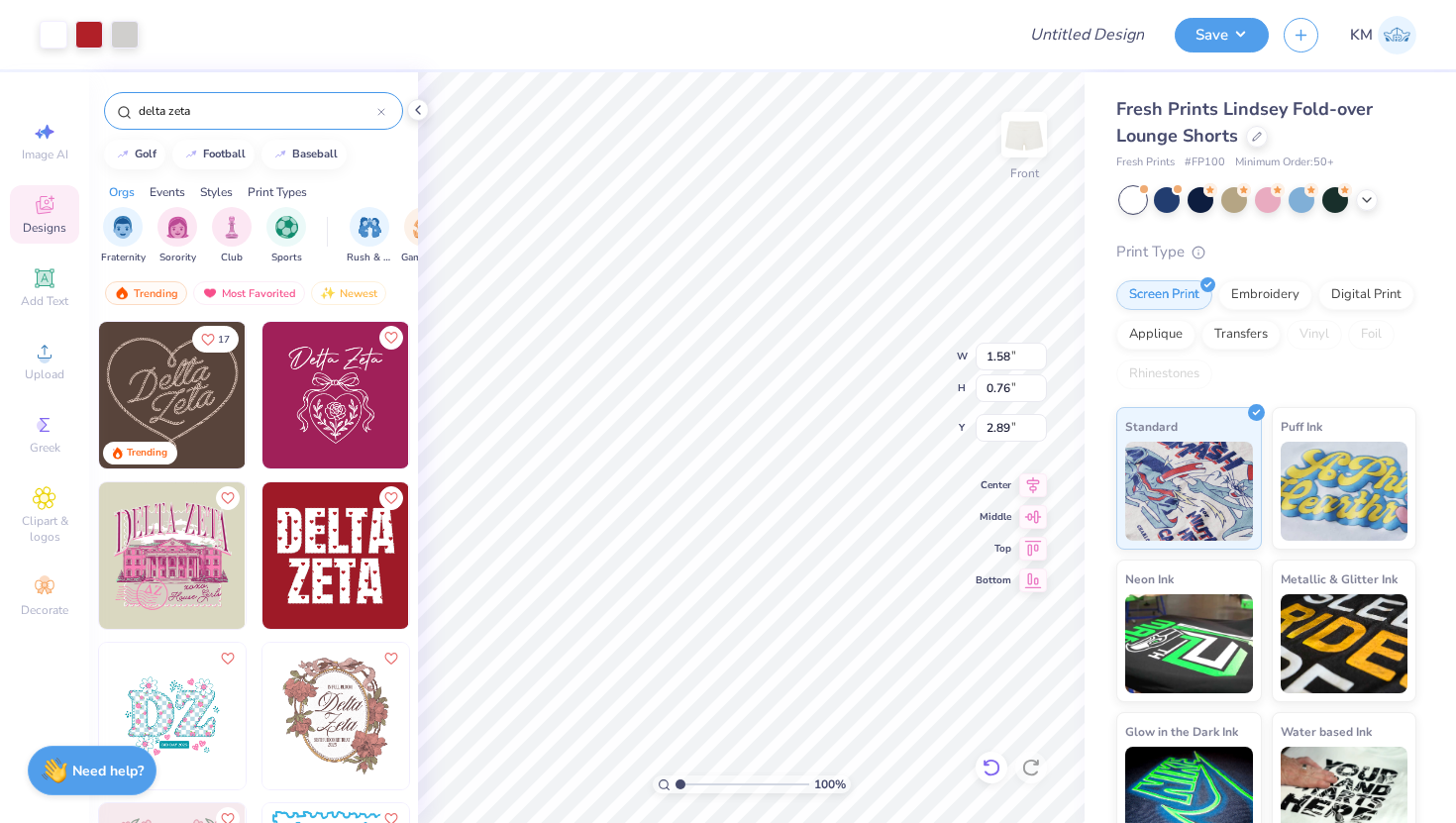 click 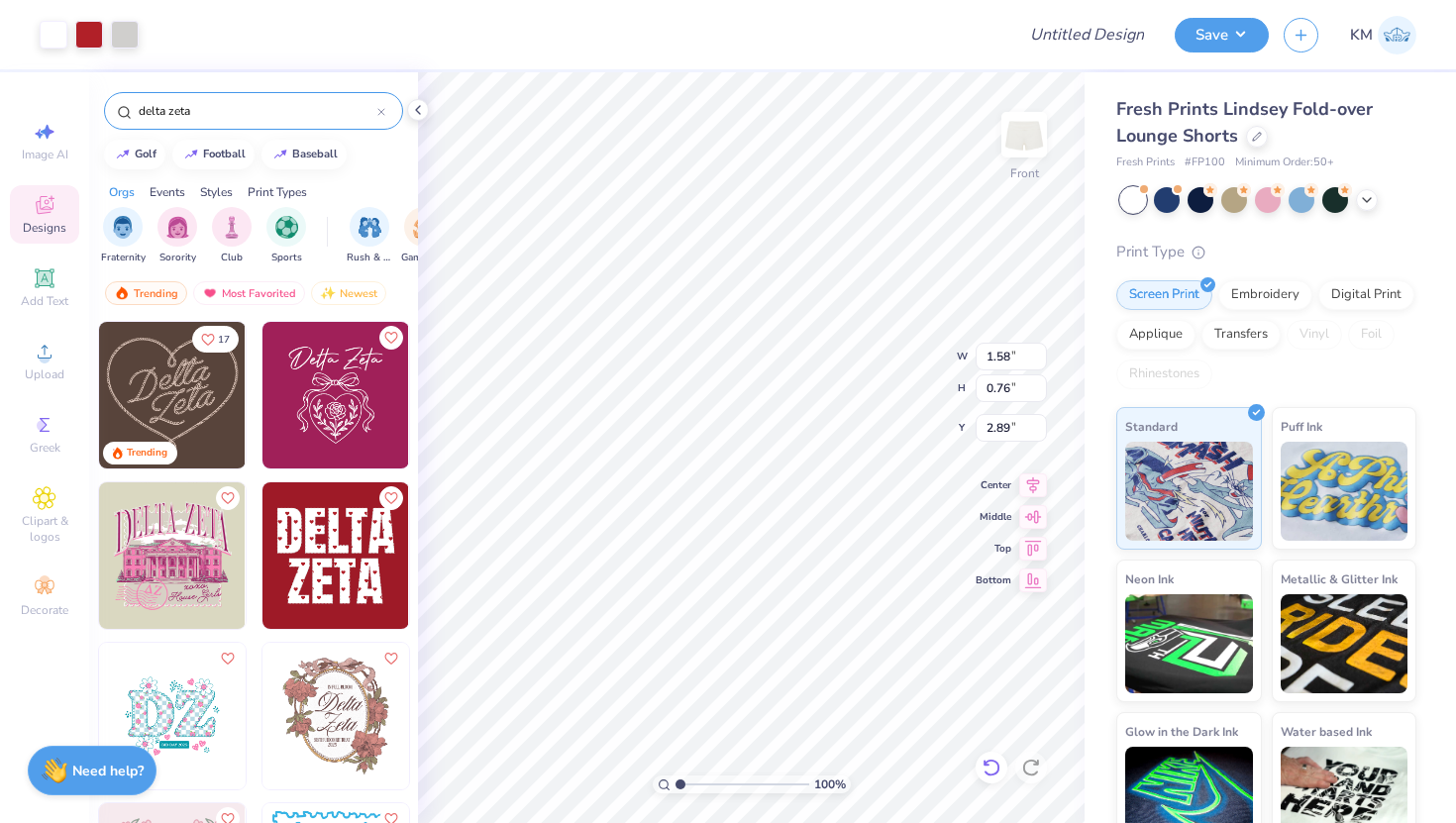 type on "2.97" 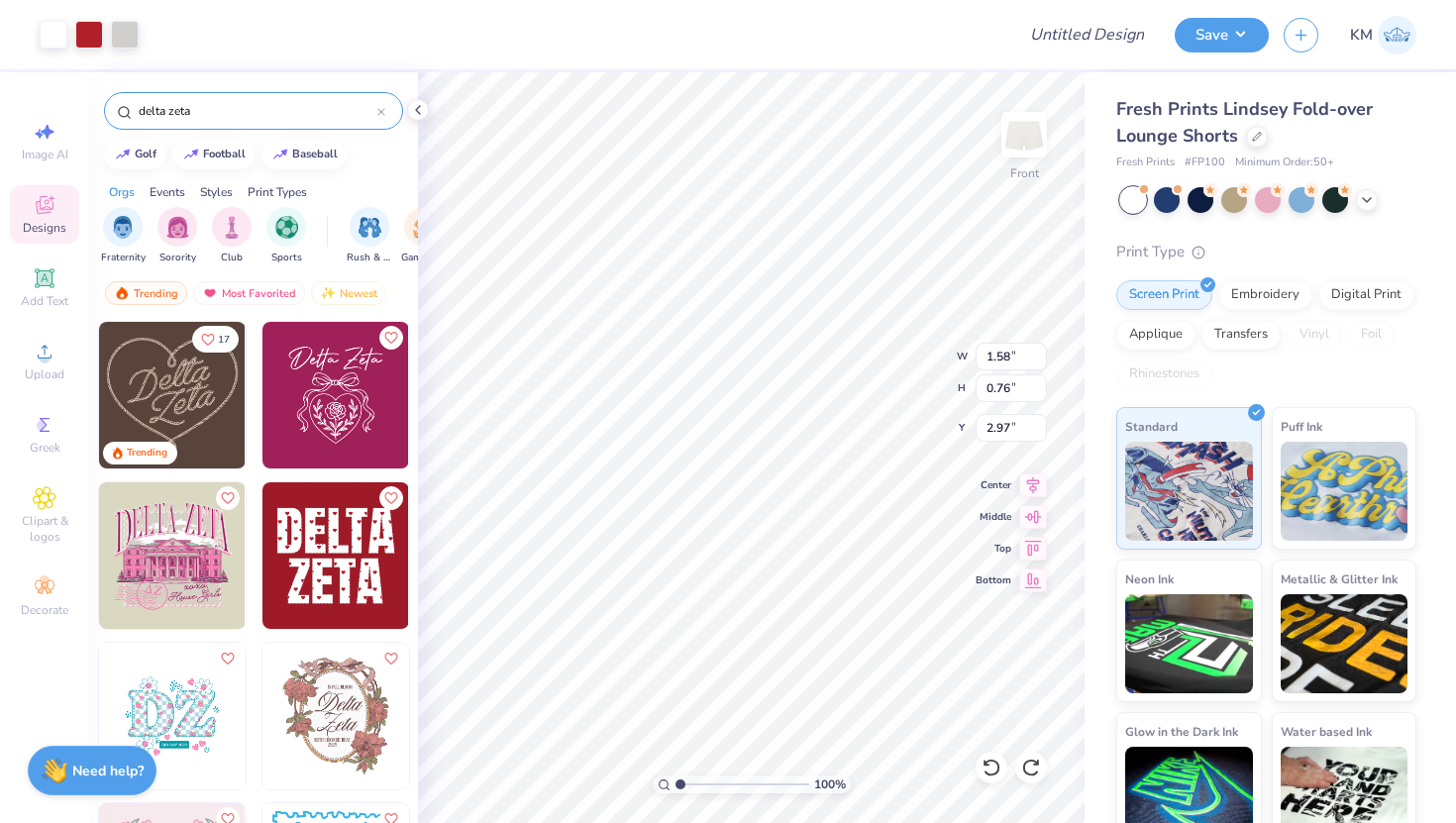 type on "2.13" 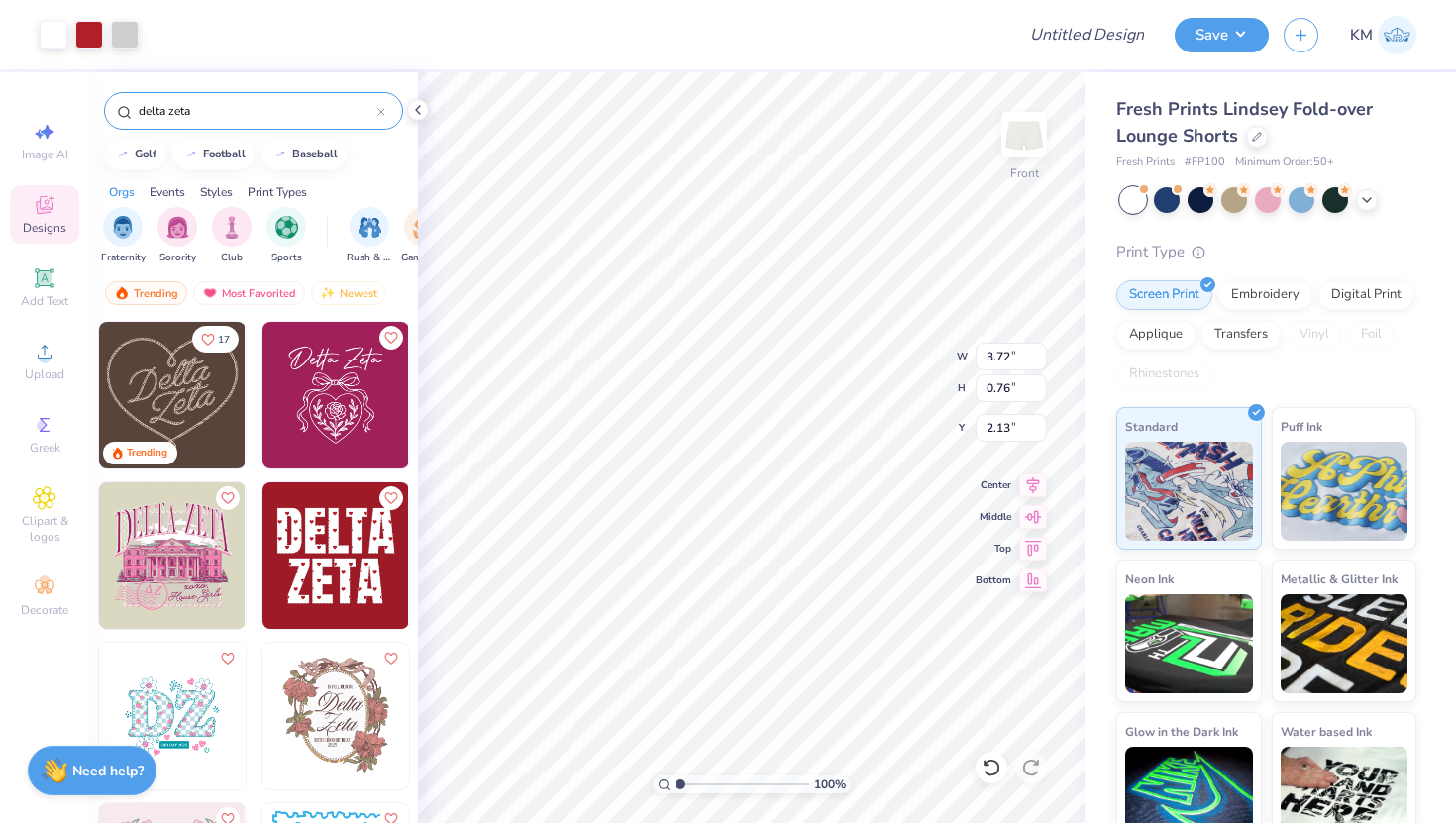 type on "6.00" 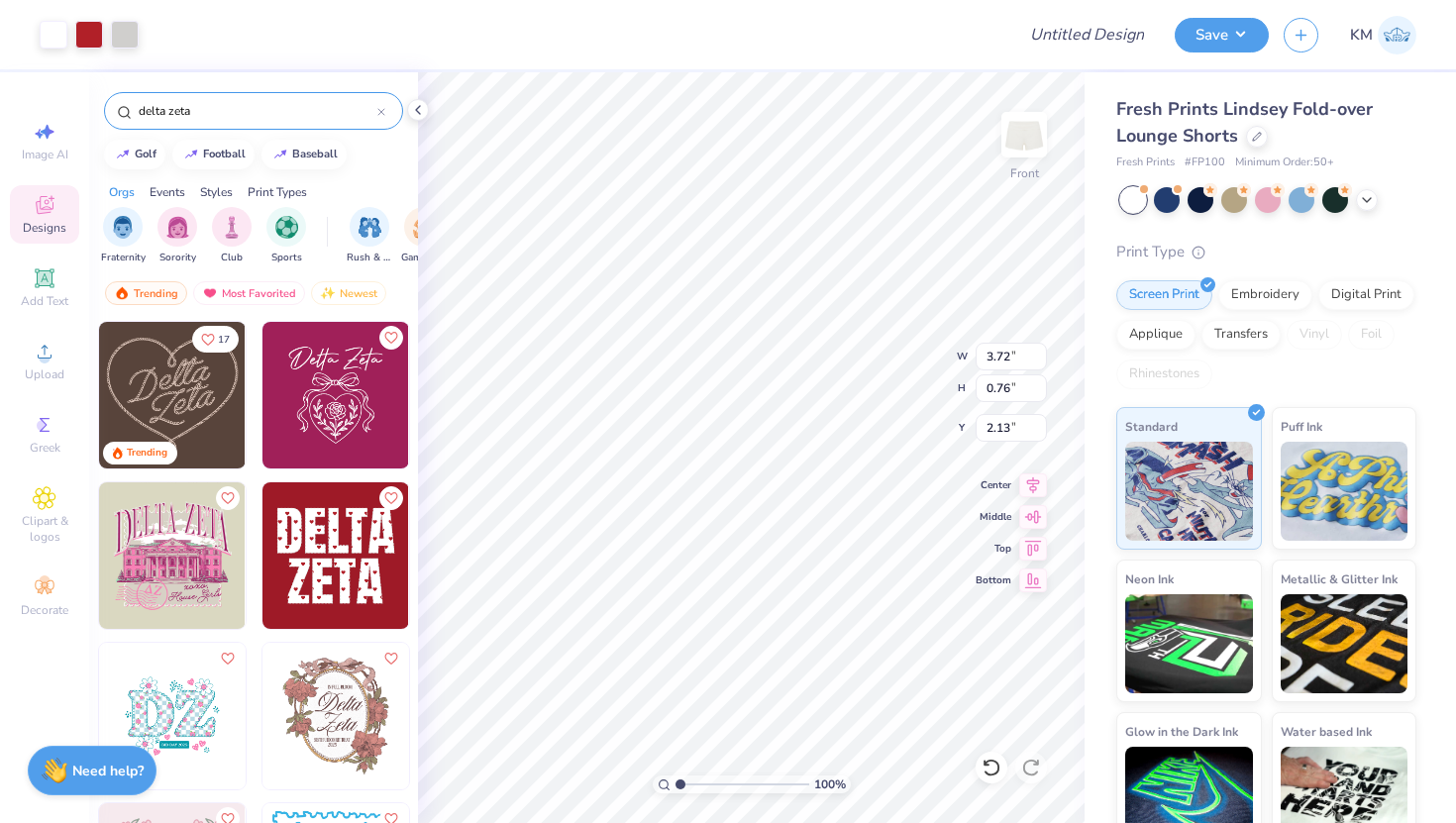 type on "1.22" 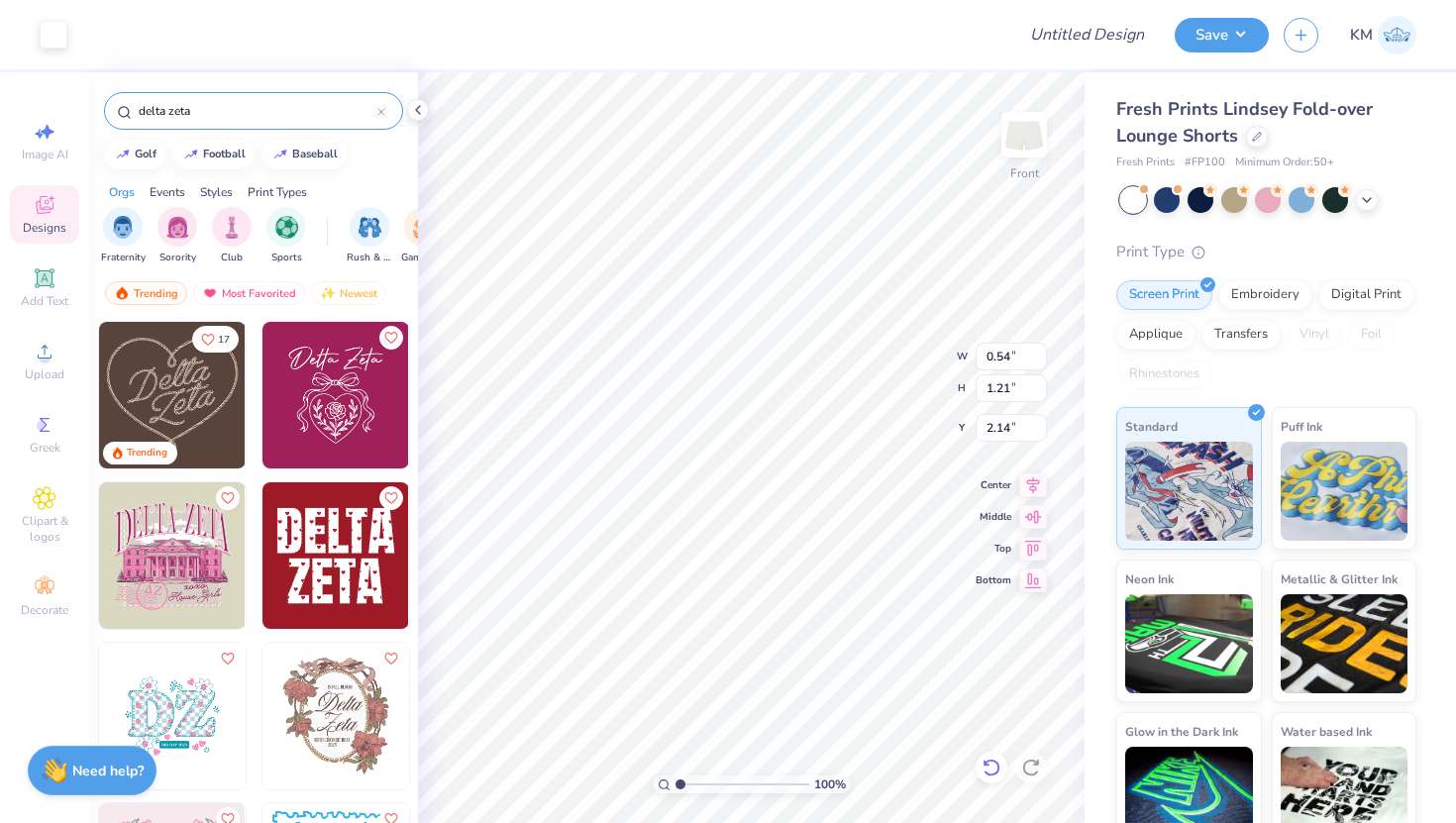 click 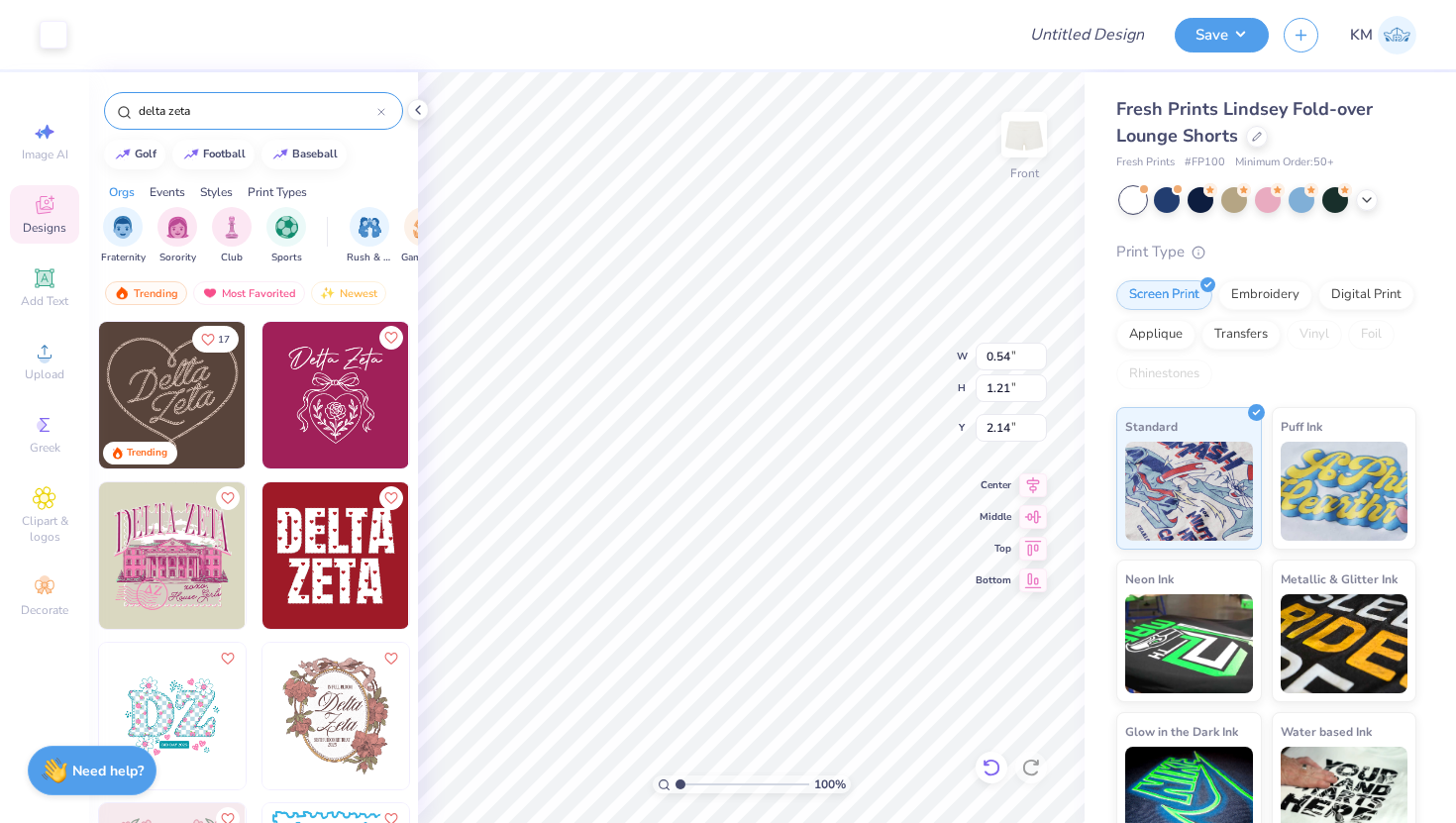 type on "0.33" 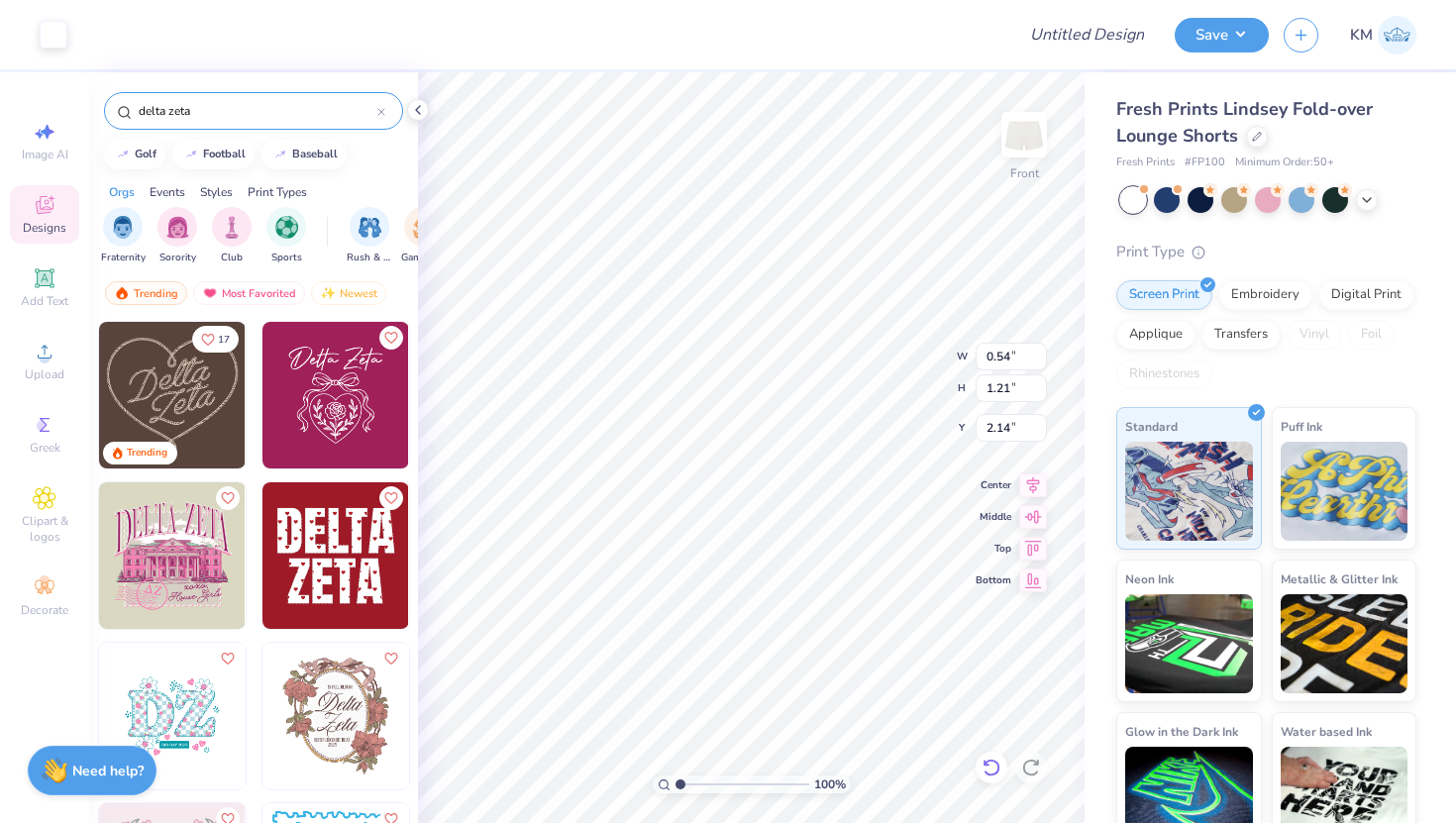 type on "0.75" 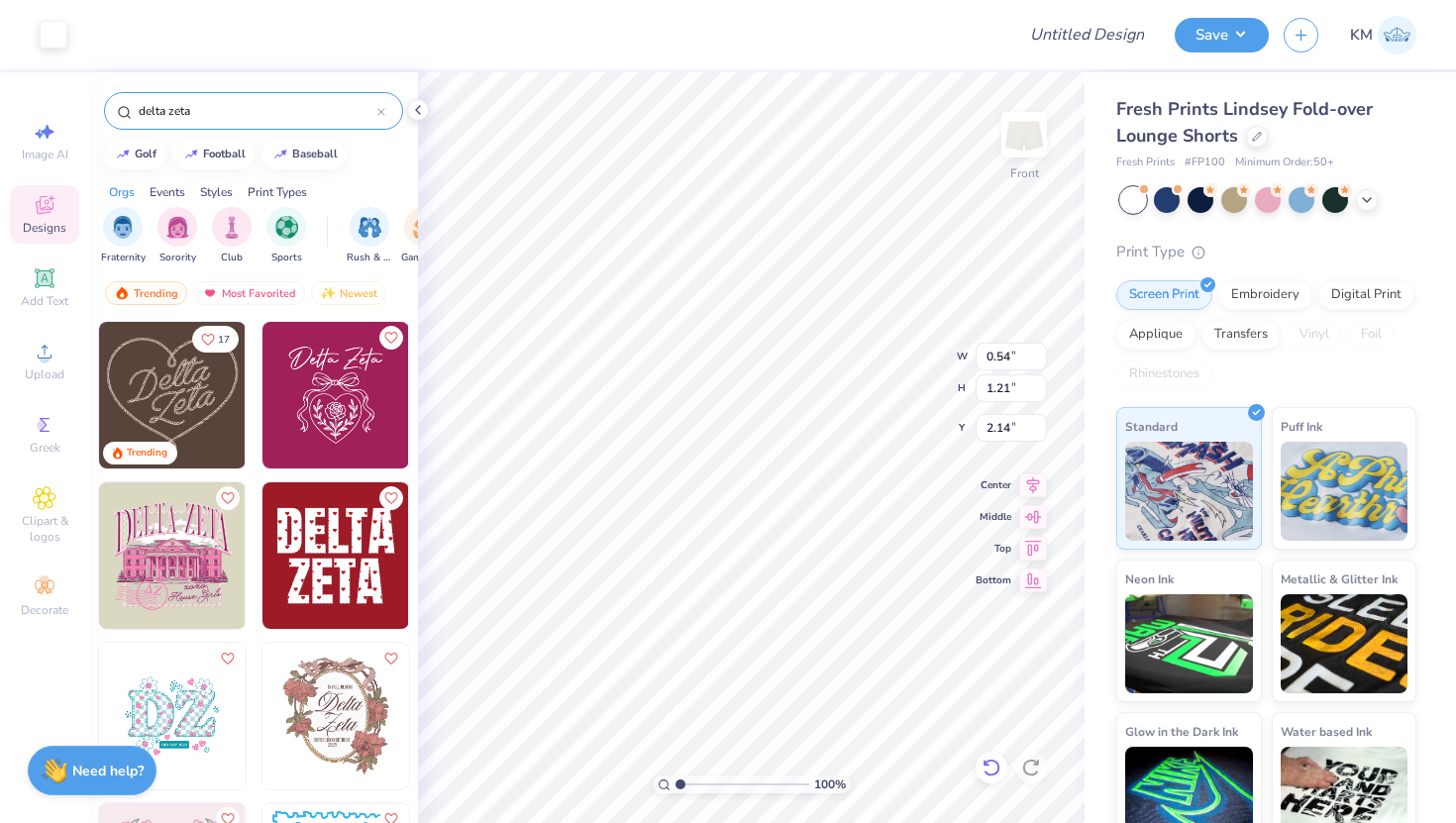type on "2.13" 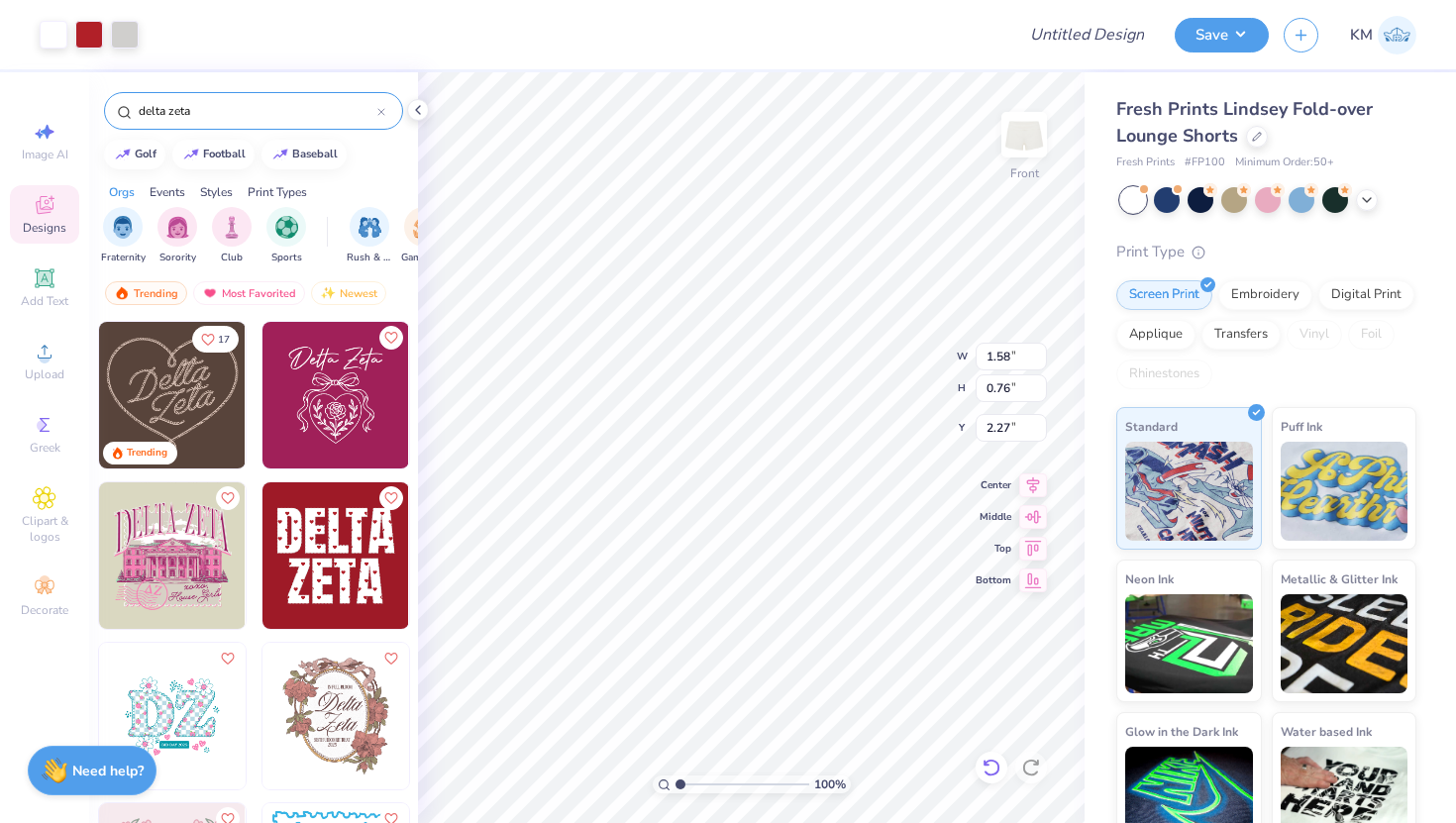type on "2.27" 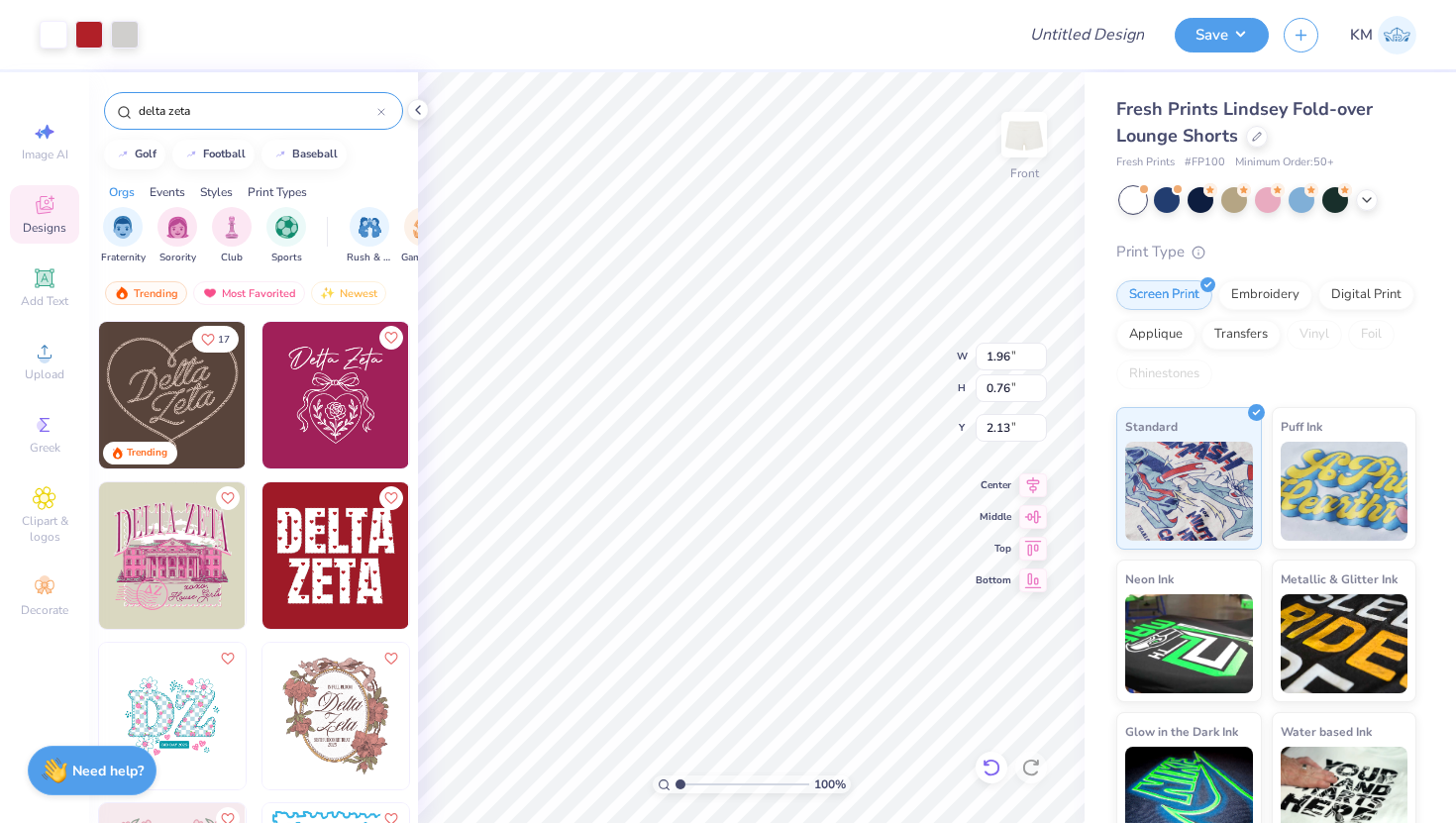 type on "5.69" 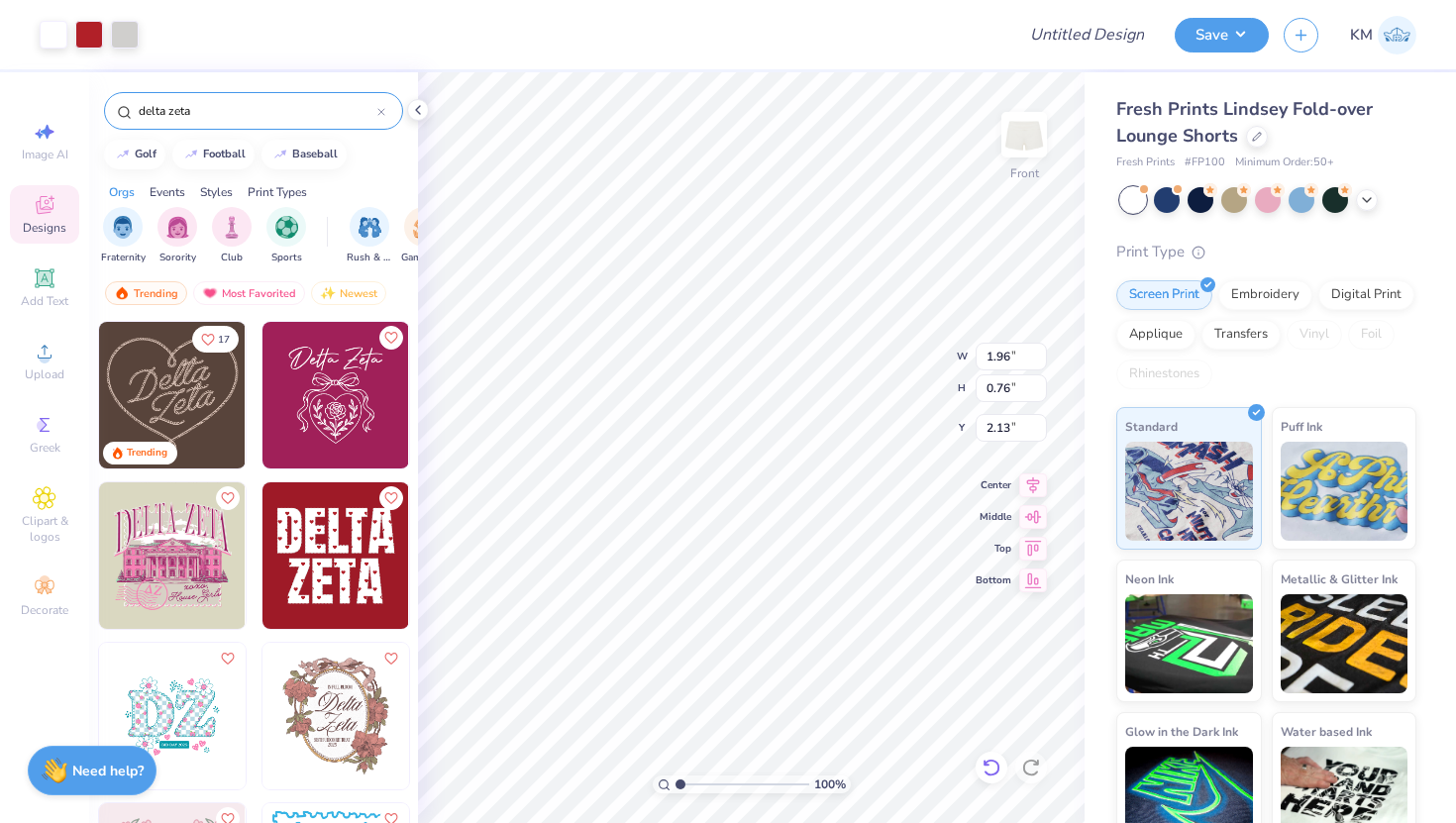 type on "2.21" 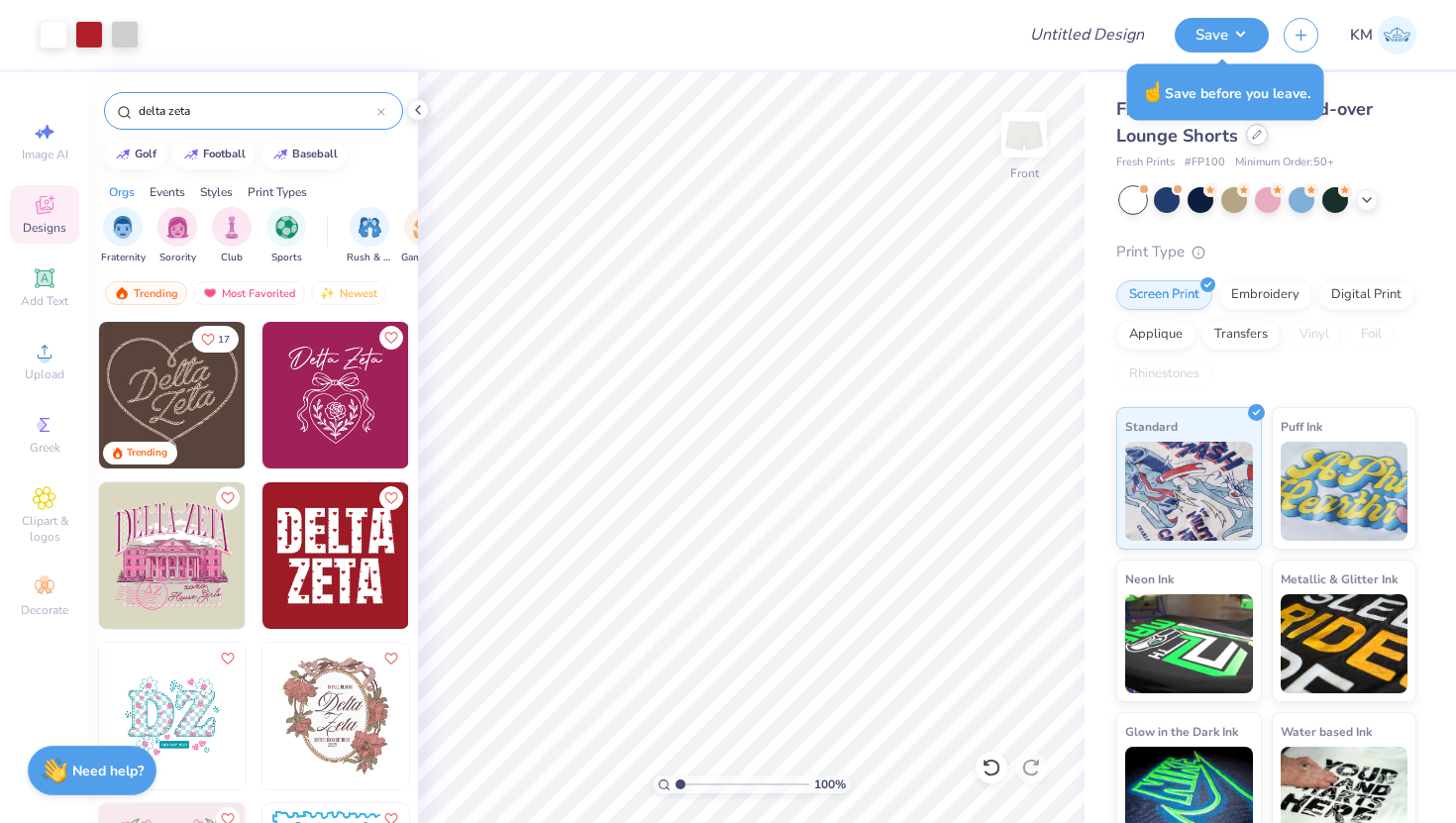 click at bounding box center [1257, 135] 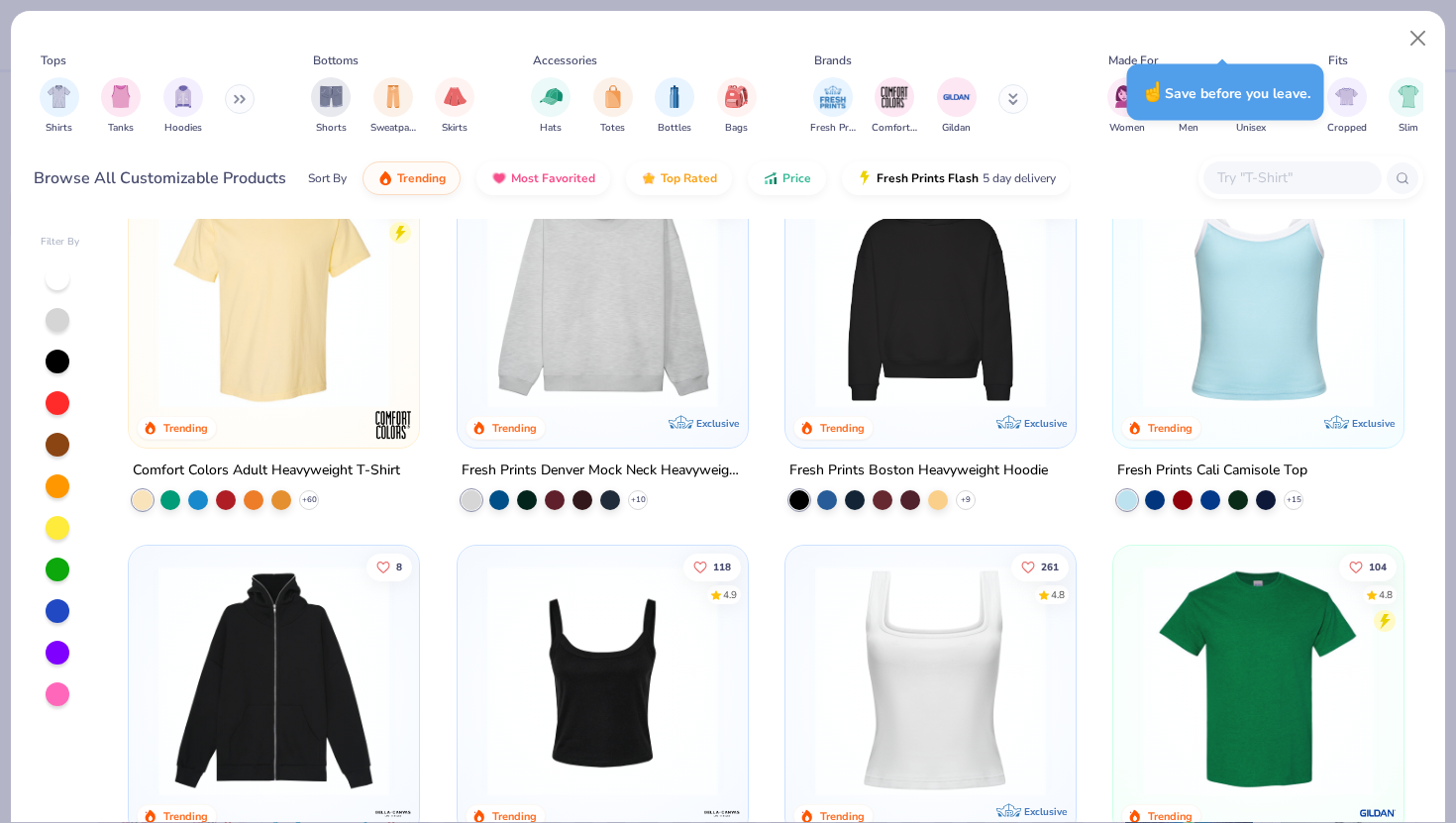 scroll, scrollTop: 0, scrollLeft: 0, axis: both 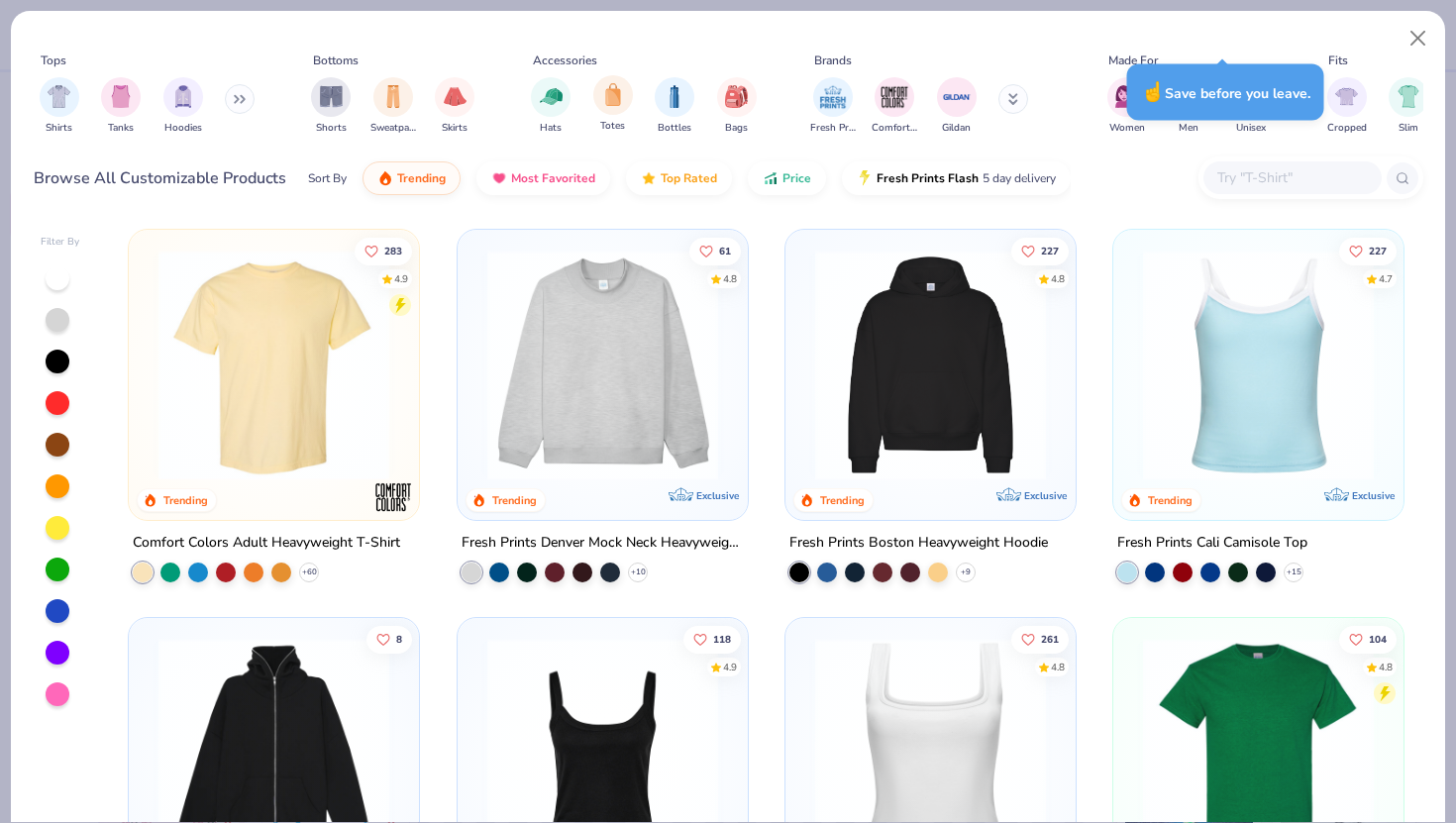 click on "Totes" at bounding box center (613, 104) 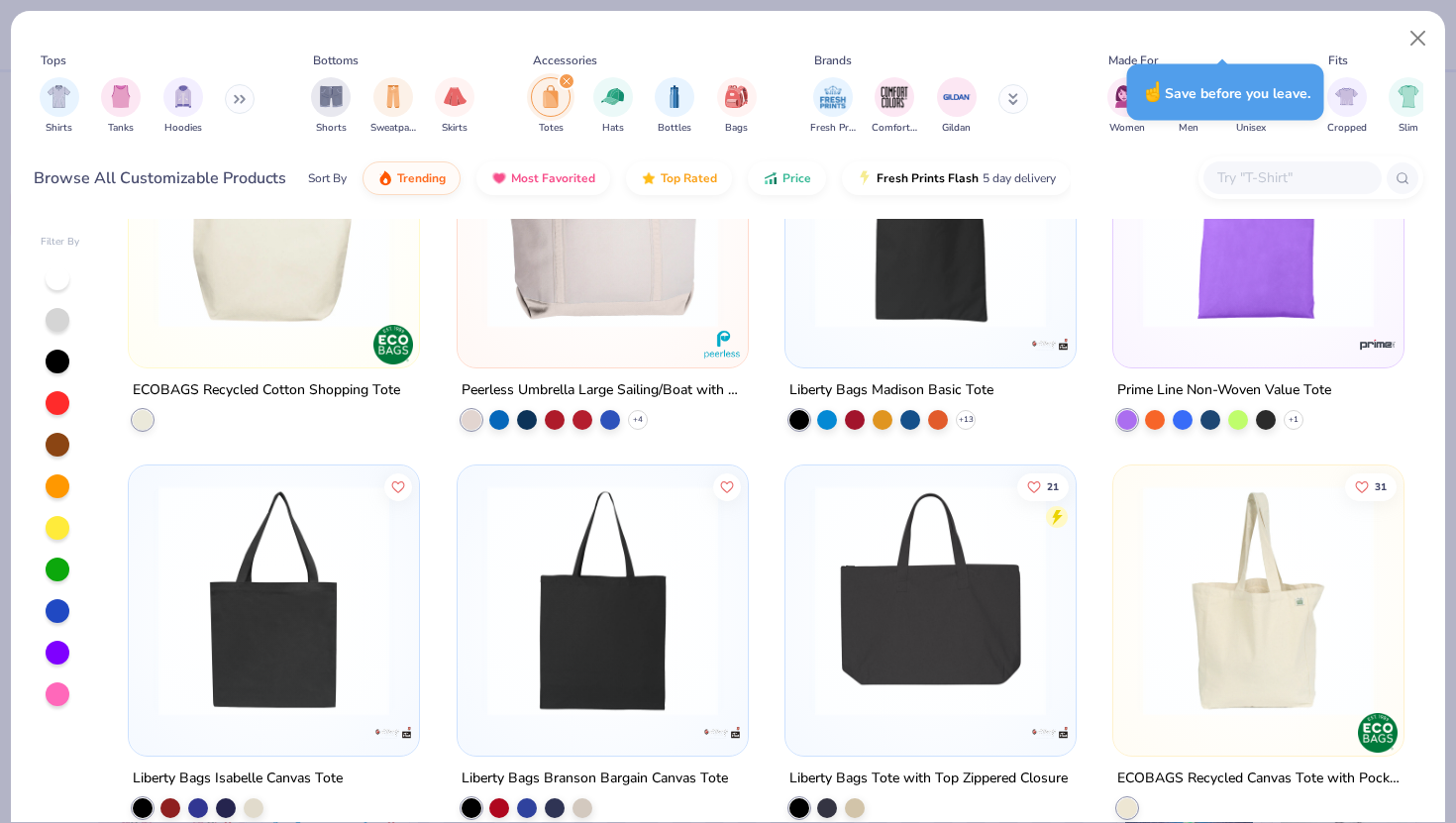 scroll, scrollTop: 0, scrollLeft: 0, axis: both 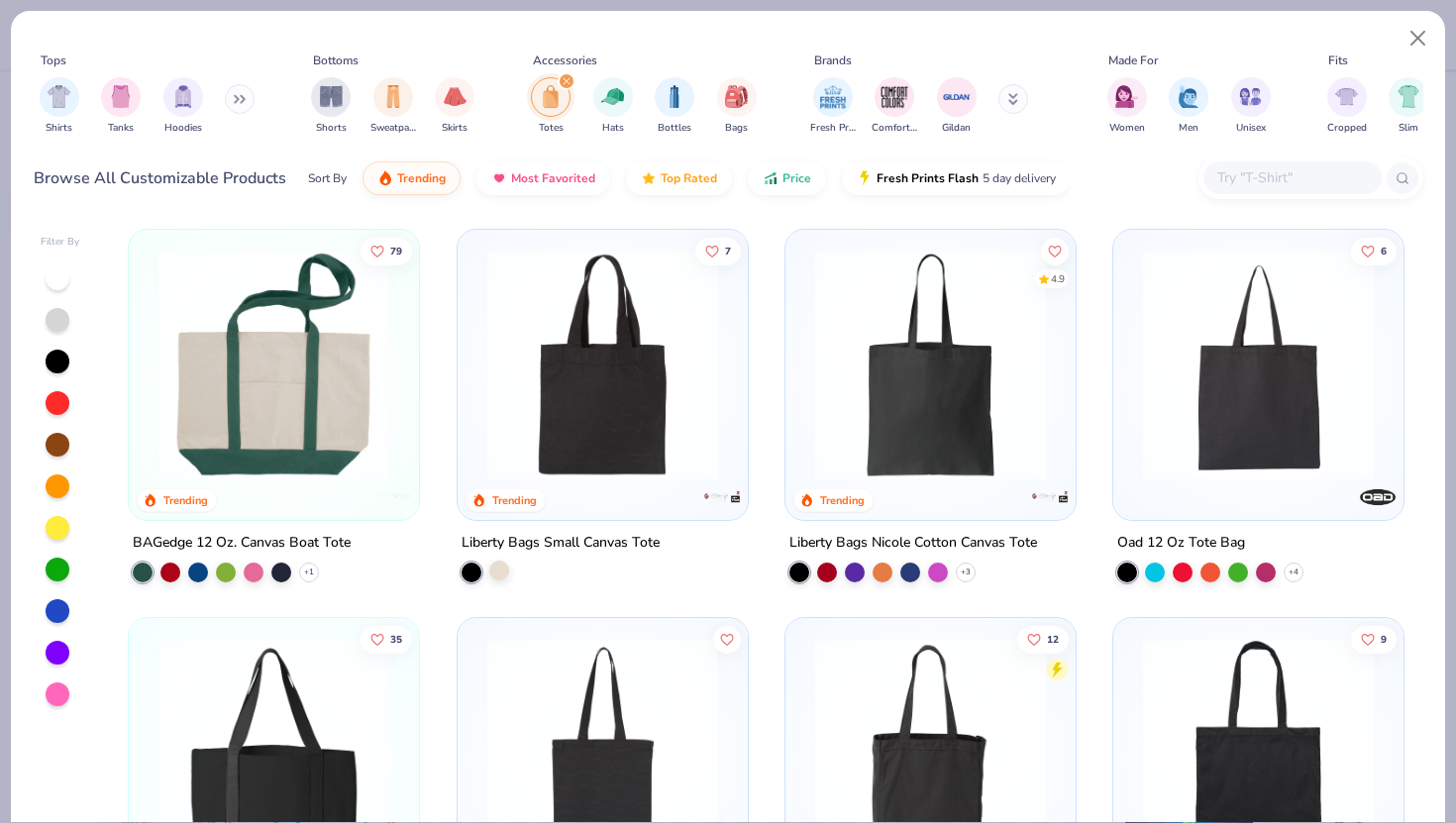 click at bounding box center [499, 570] 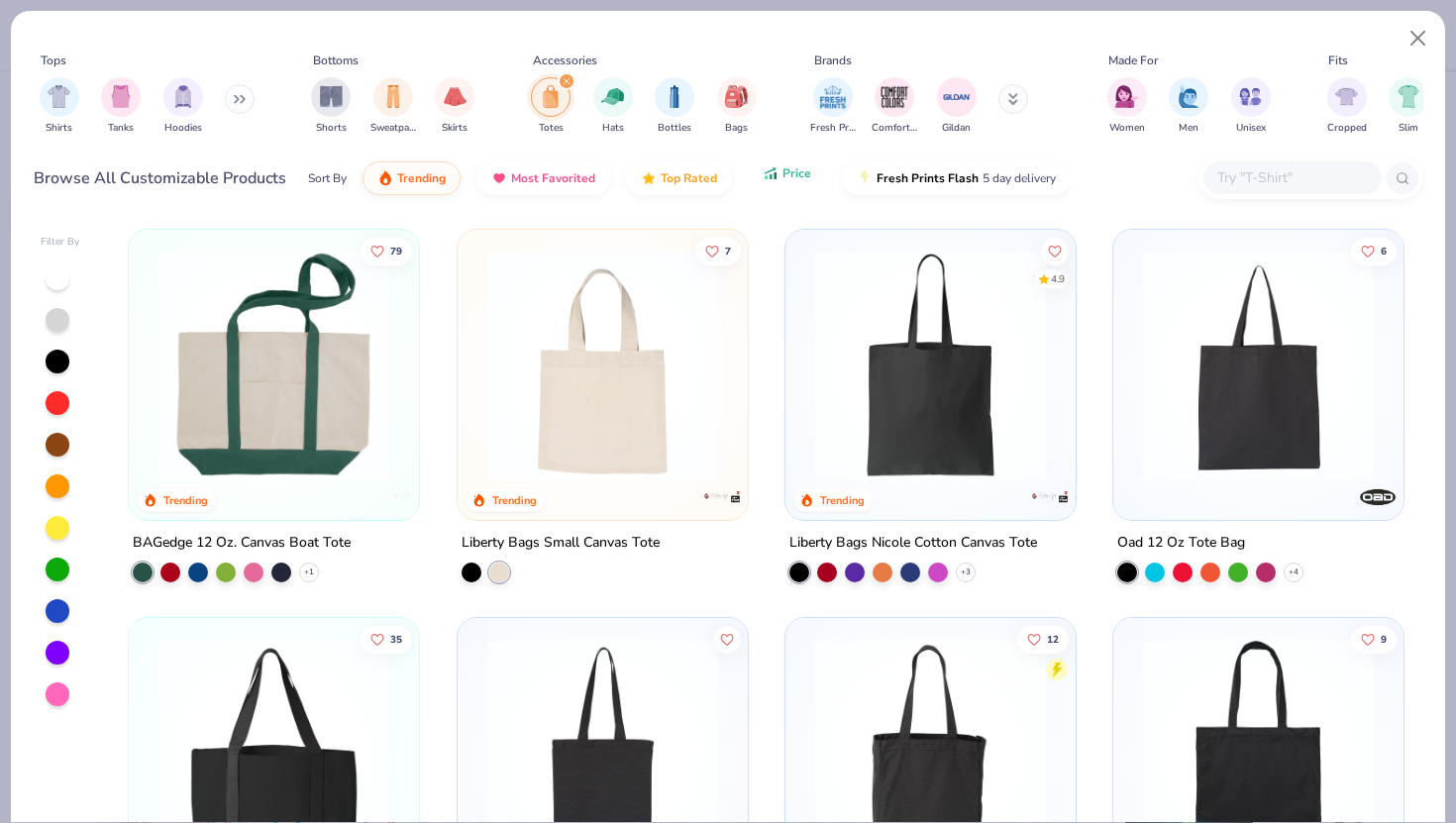 click 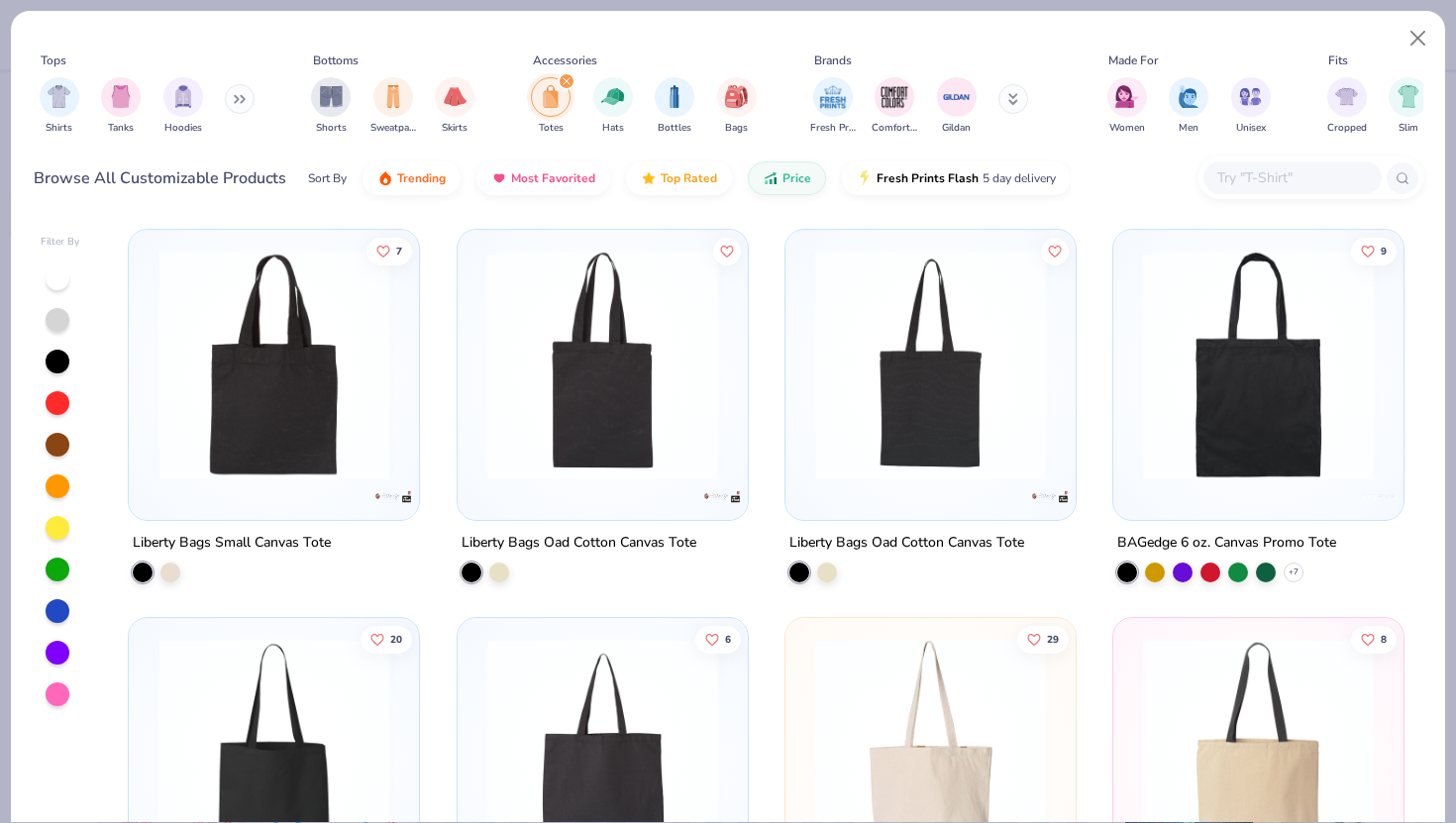 click at bounding box center (485, 572) 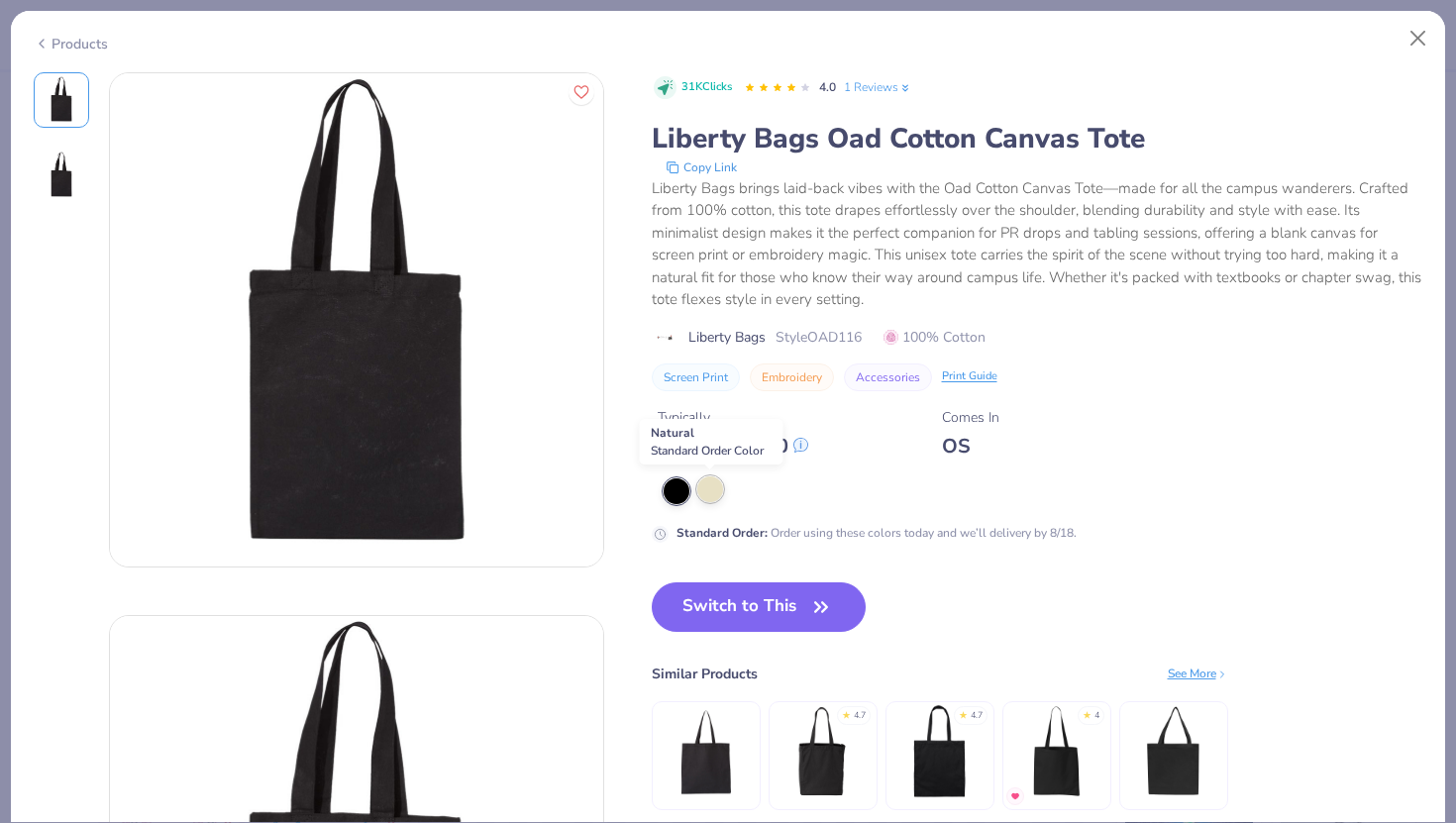 click at bounding box center [710, 489] 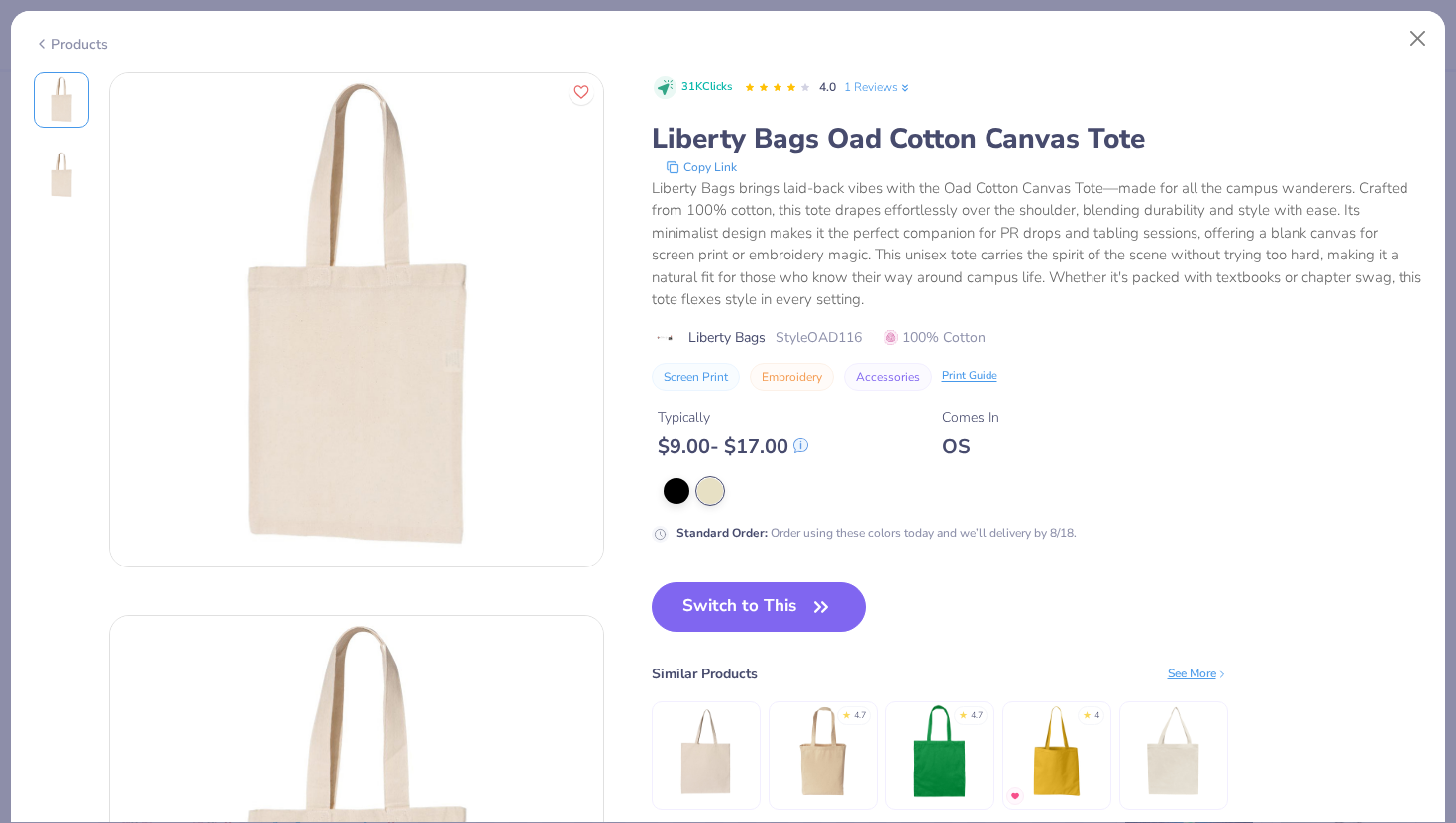 click on "[NUMBER]  Clicks [NUMBER] [Reviews] [Brand] [Product] [Brand] brings laid-back vibes with the [Product]—made for all the campus wanderers. Crafted from 100% cotton, this tote drapes effortlessly over the shoulder, blending durability and style with ease. Its minimalist design makes it the perfect companion for PR drops and tabling sessions, offering a blank canvas for screen print or embroidery magic. This unisex tote carries the spirit of the scene without trying too hard, making it a natural fit for those who know their way around campus life. Whether it's packed with textbooks or chapter swag, this tote flexes style in every setting. [Brand] Style  [Product Code]   100% Cotton Screen Print Embroidery Accessories Print Guide Typically   $ [PRICE]  - $ [PRICE]   Comes In OS     Standard Order :   Order using these colors today and we’ll delivery by [DATE]. Switch to This Similar Products See More ★ [RATING] ★ [RATING] ★ [RATING]" at bounding box center (1037, 461) 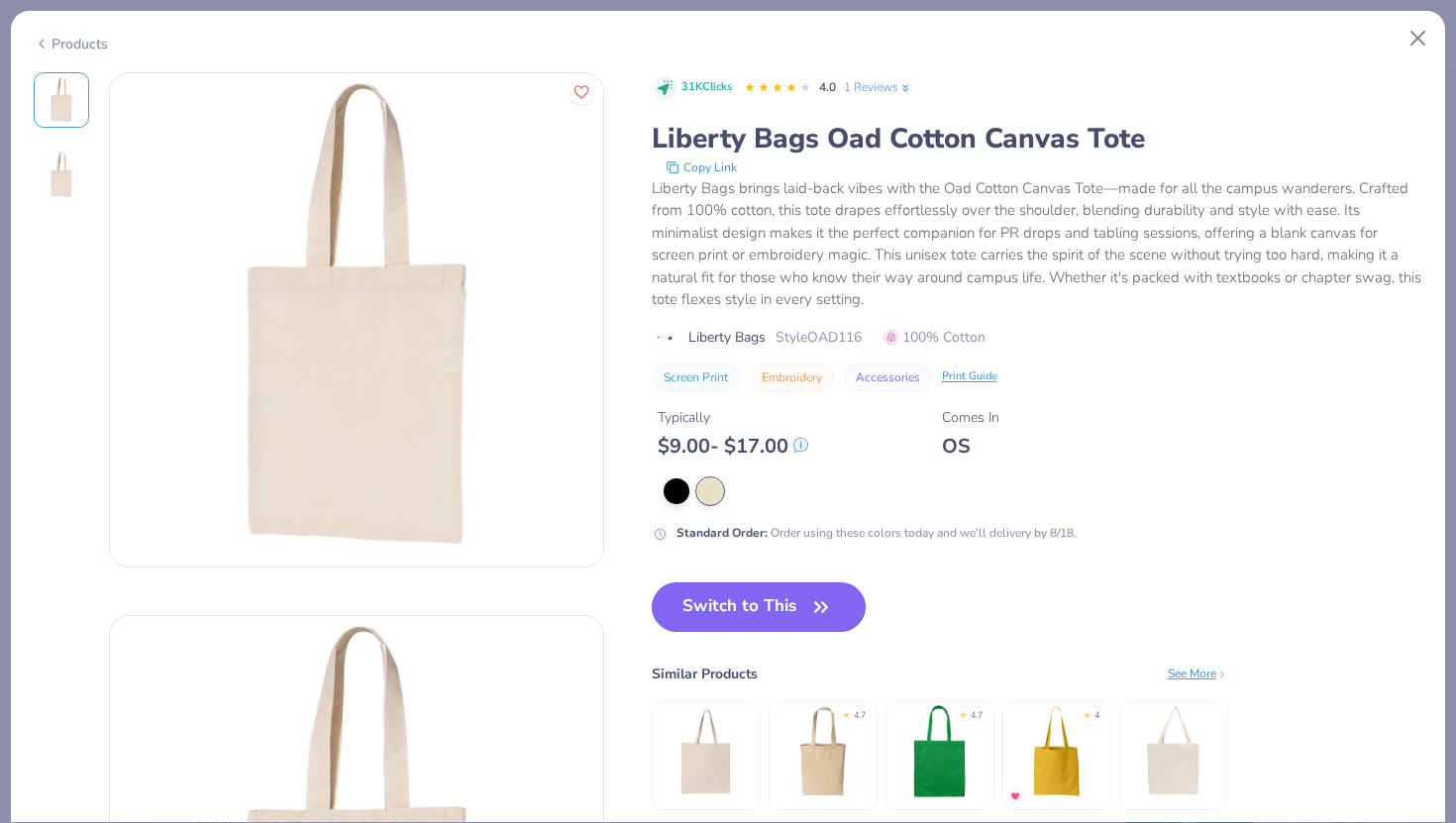 click on "Switch to This" at bounding box center [759, 607] 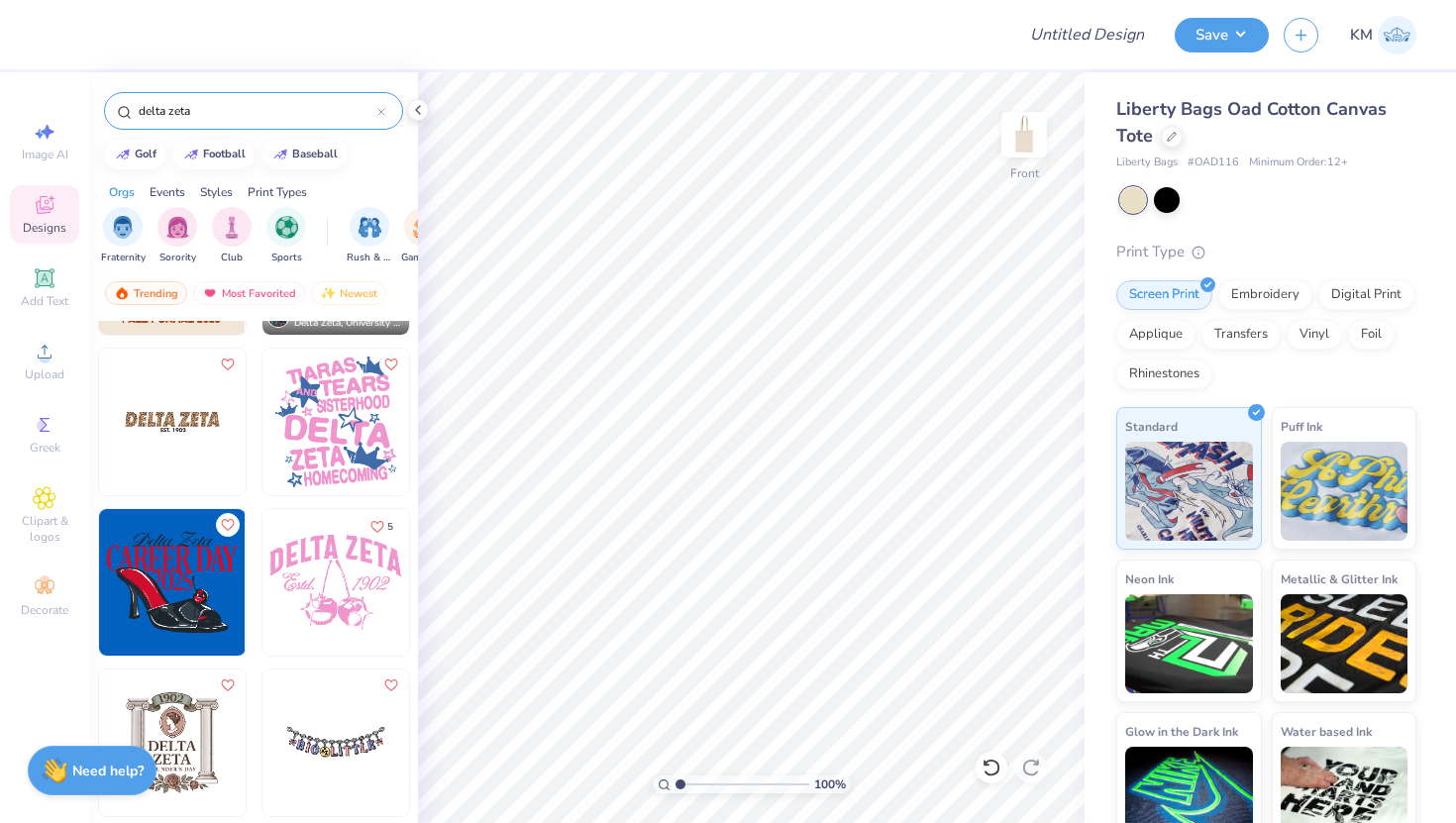 scroll, scrollTop: 786, scrollLeft: 0, axis: vertical 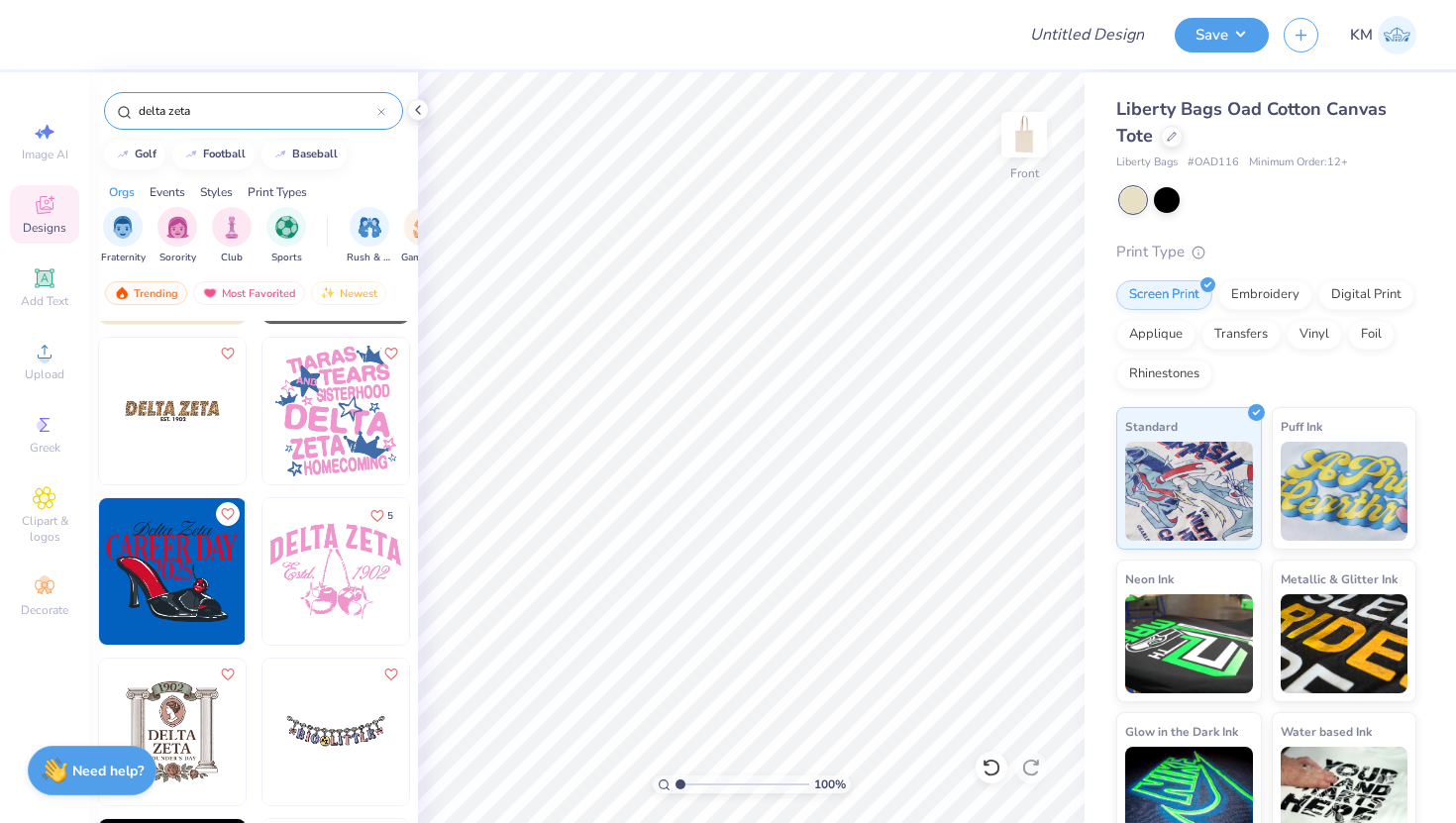 click at bounding box center [172, 571] 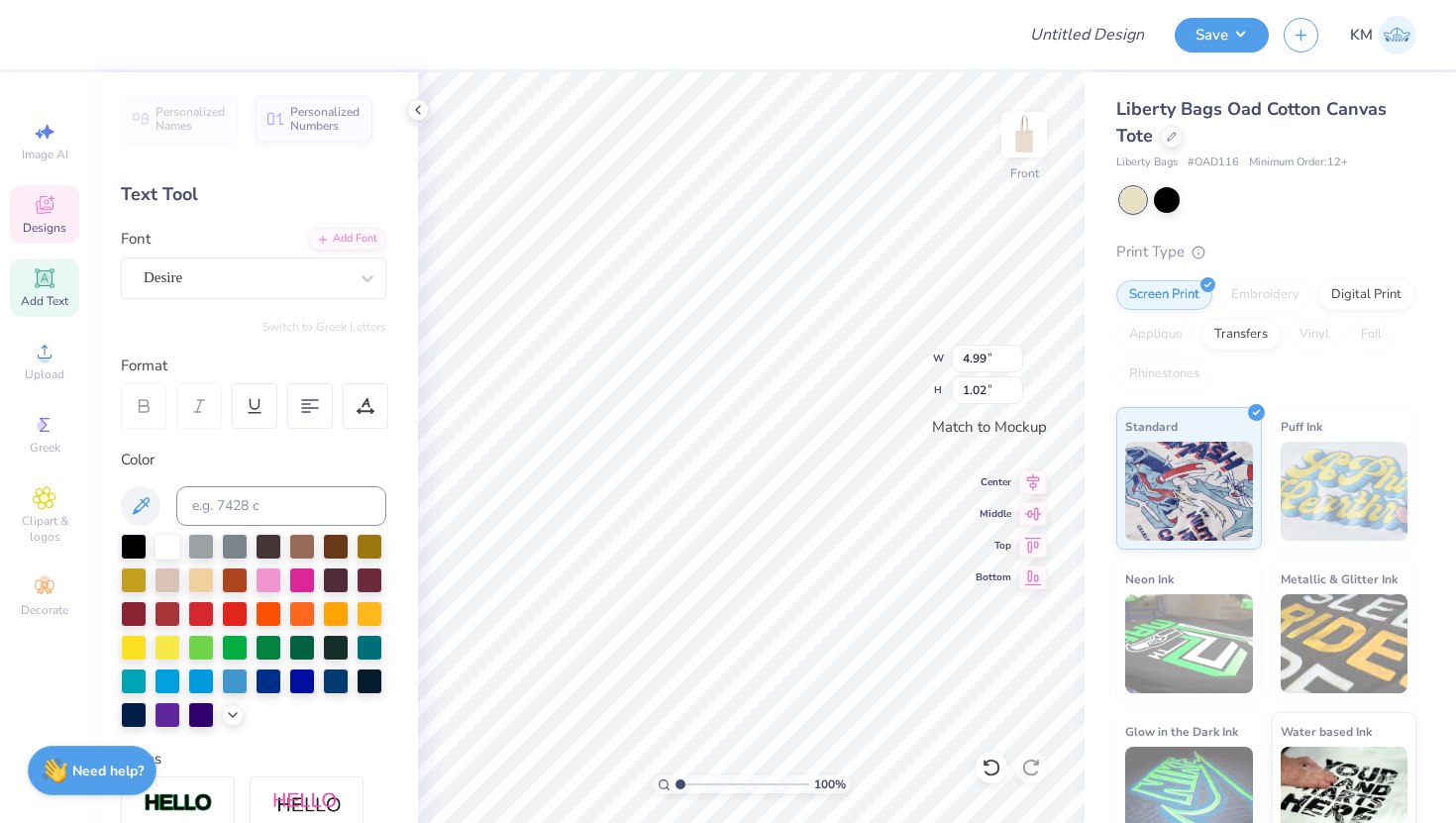 scroll, scrollTop: 0, scrollLeft: 0, axis: both 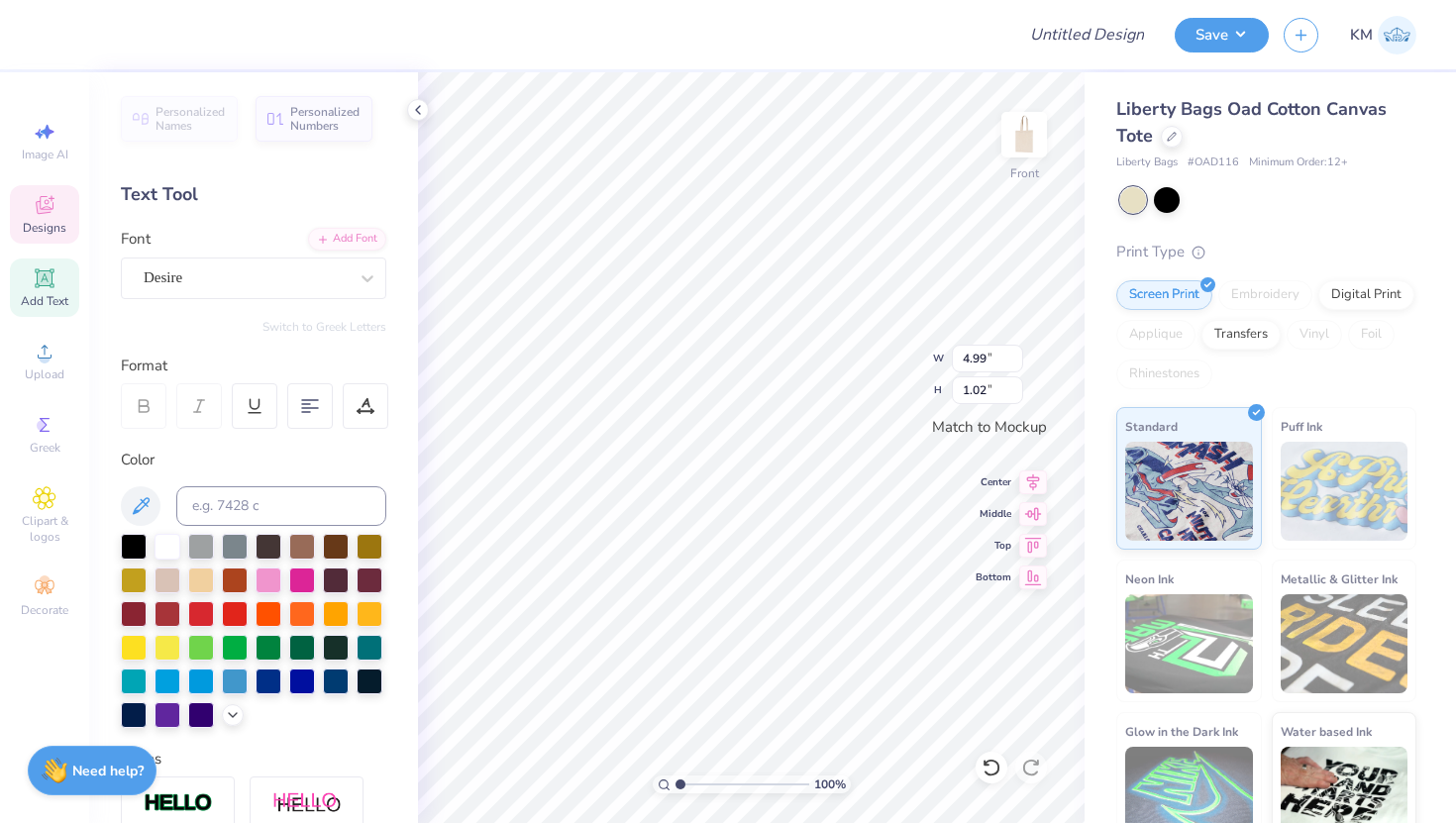 type on "BID DAY" 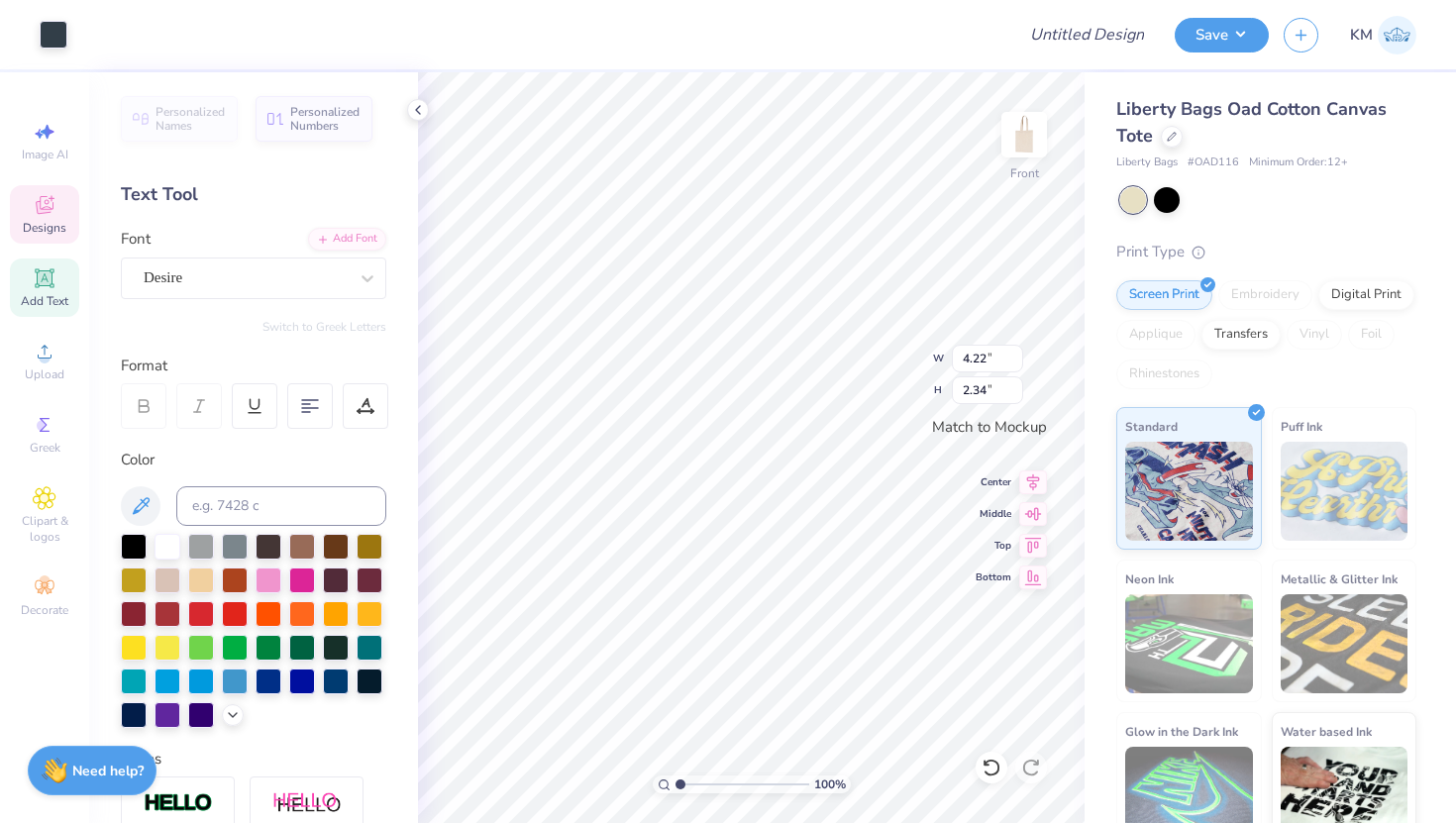 type on "4.22" 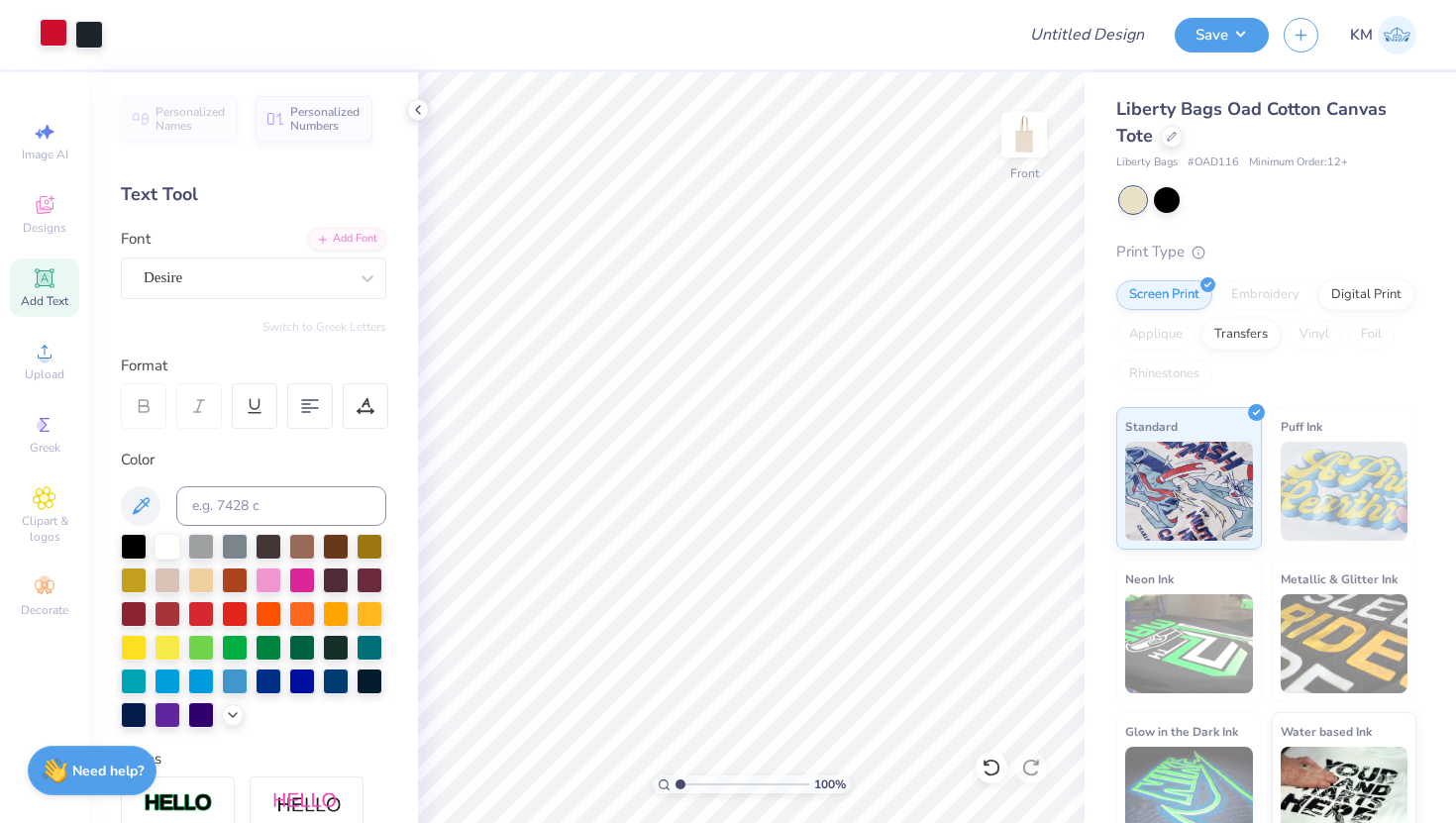 click at bounding box center [53, 33] 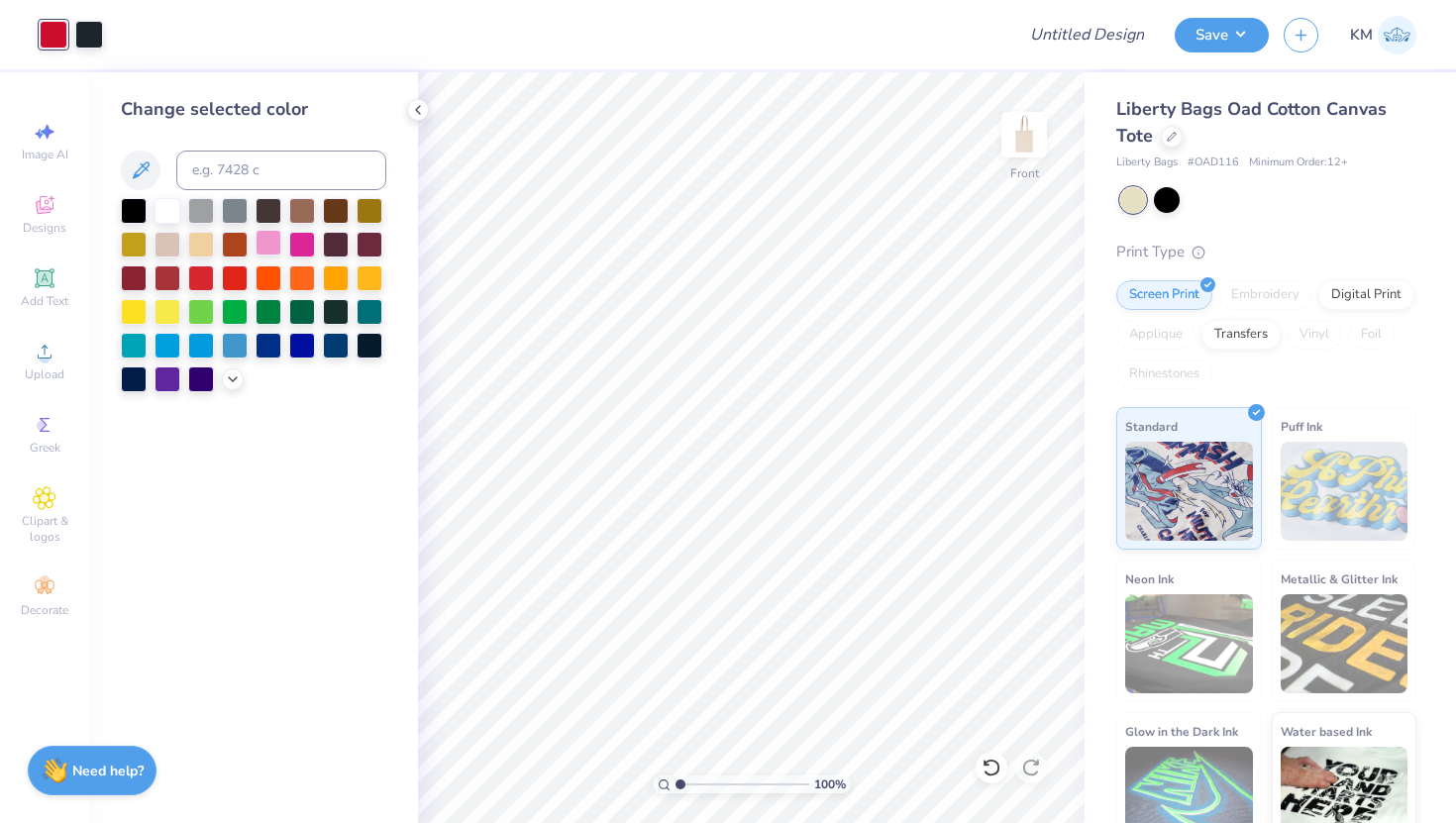 click at bounding box center (268, 243) 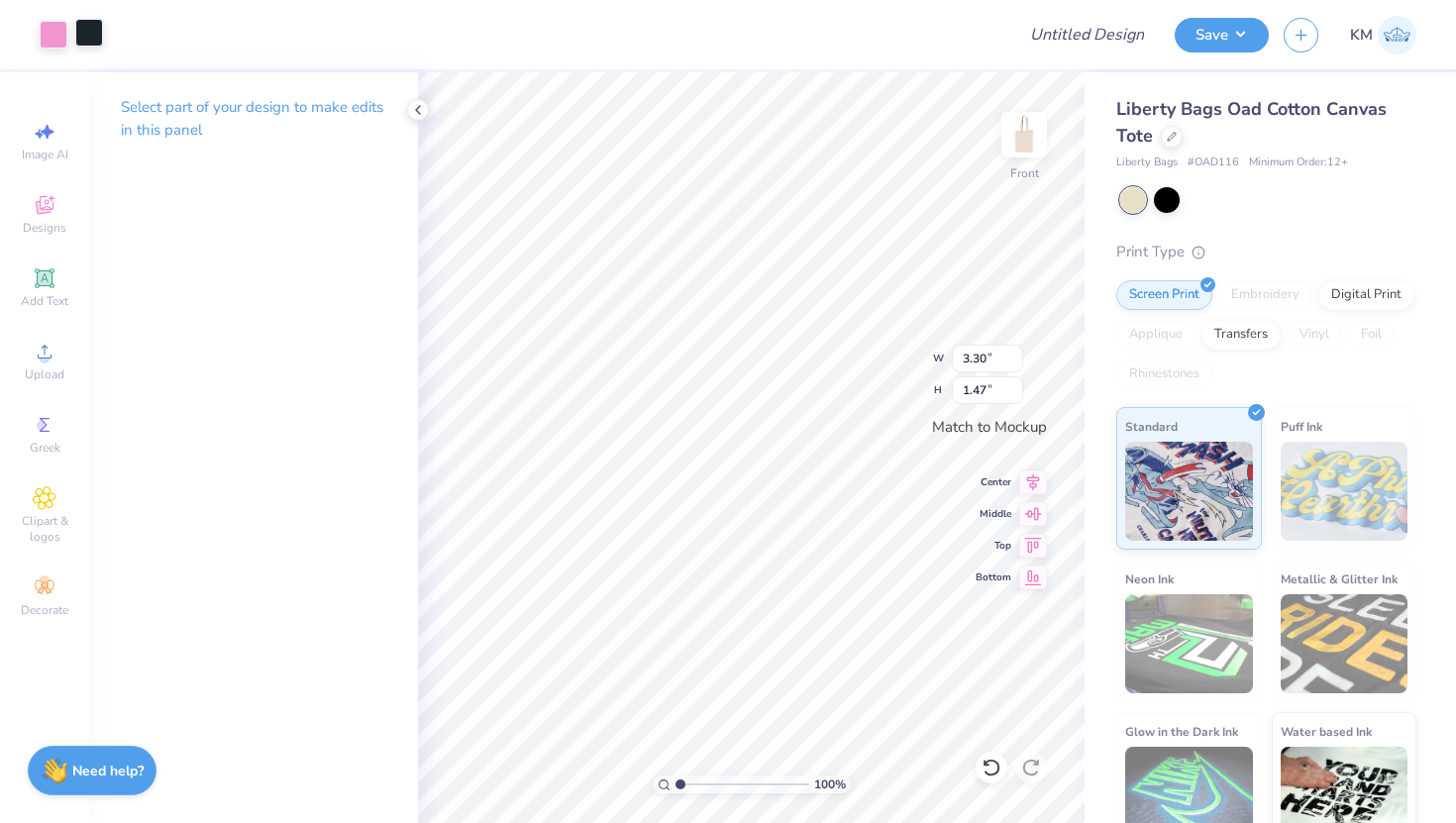 click at bounding box center (89, 33) 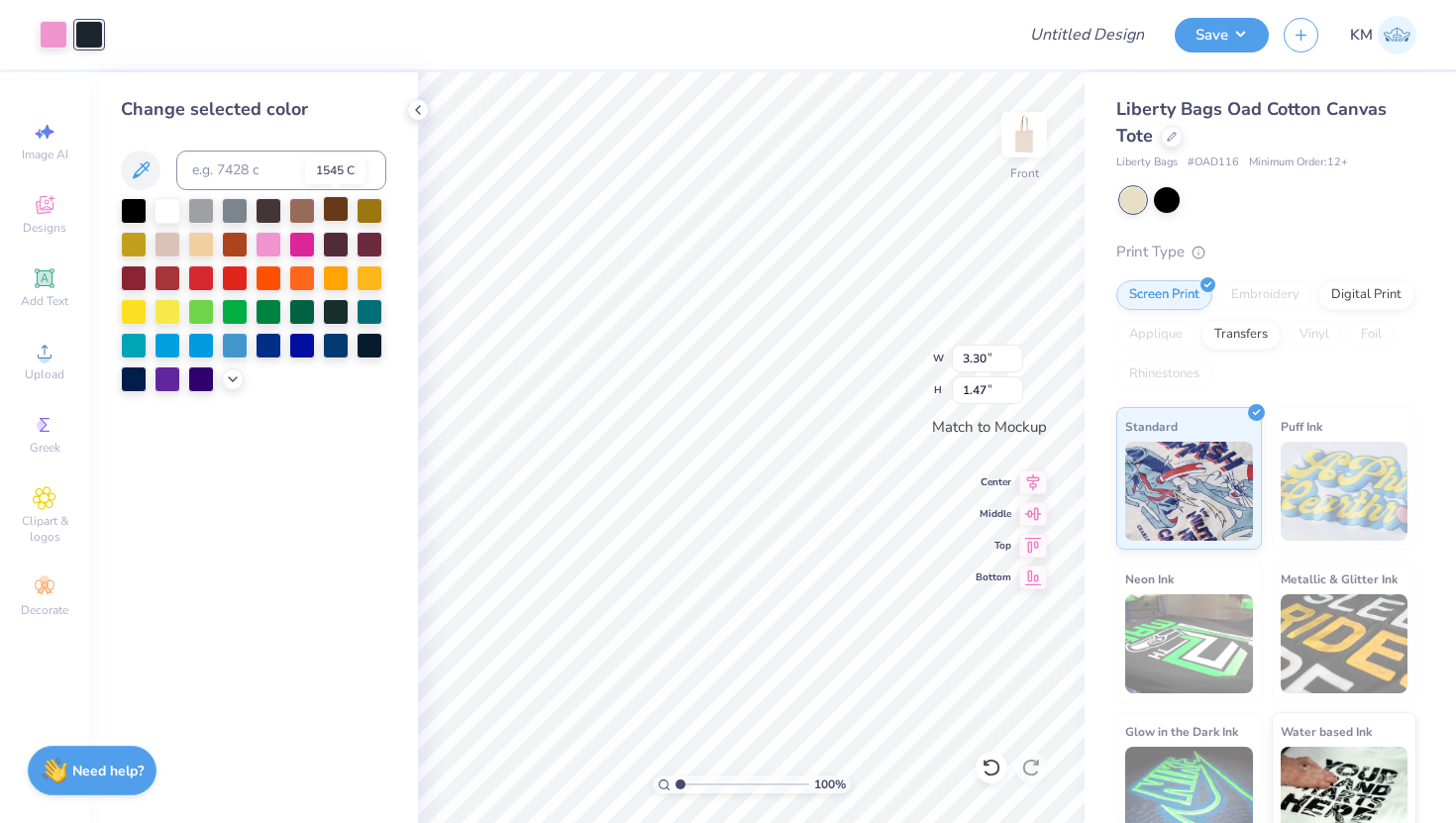 click at bounding box center [336, 209] 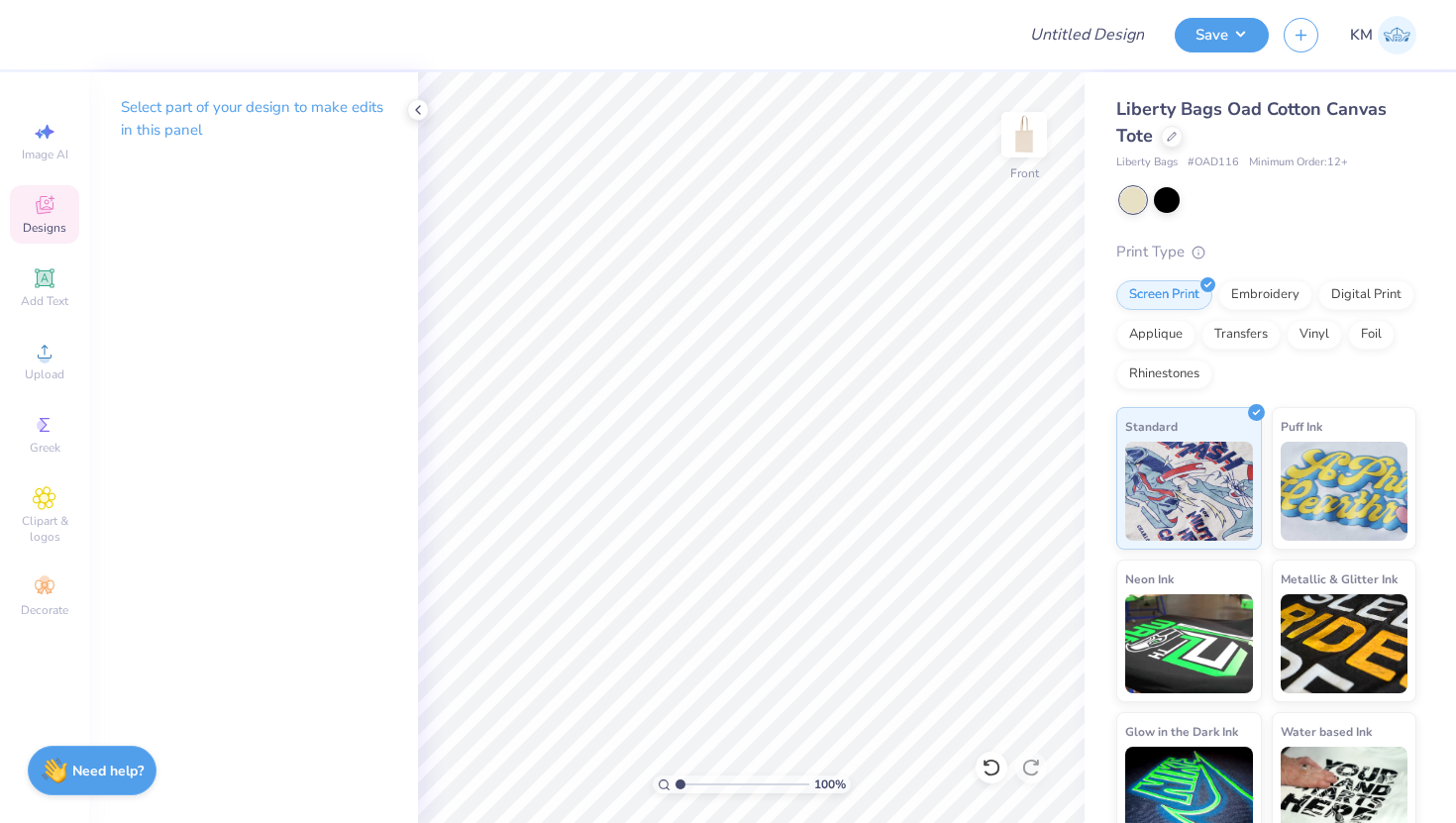 click on "Designs" at bounding box center (45, 228) 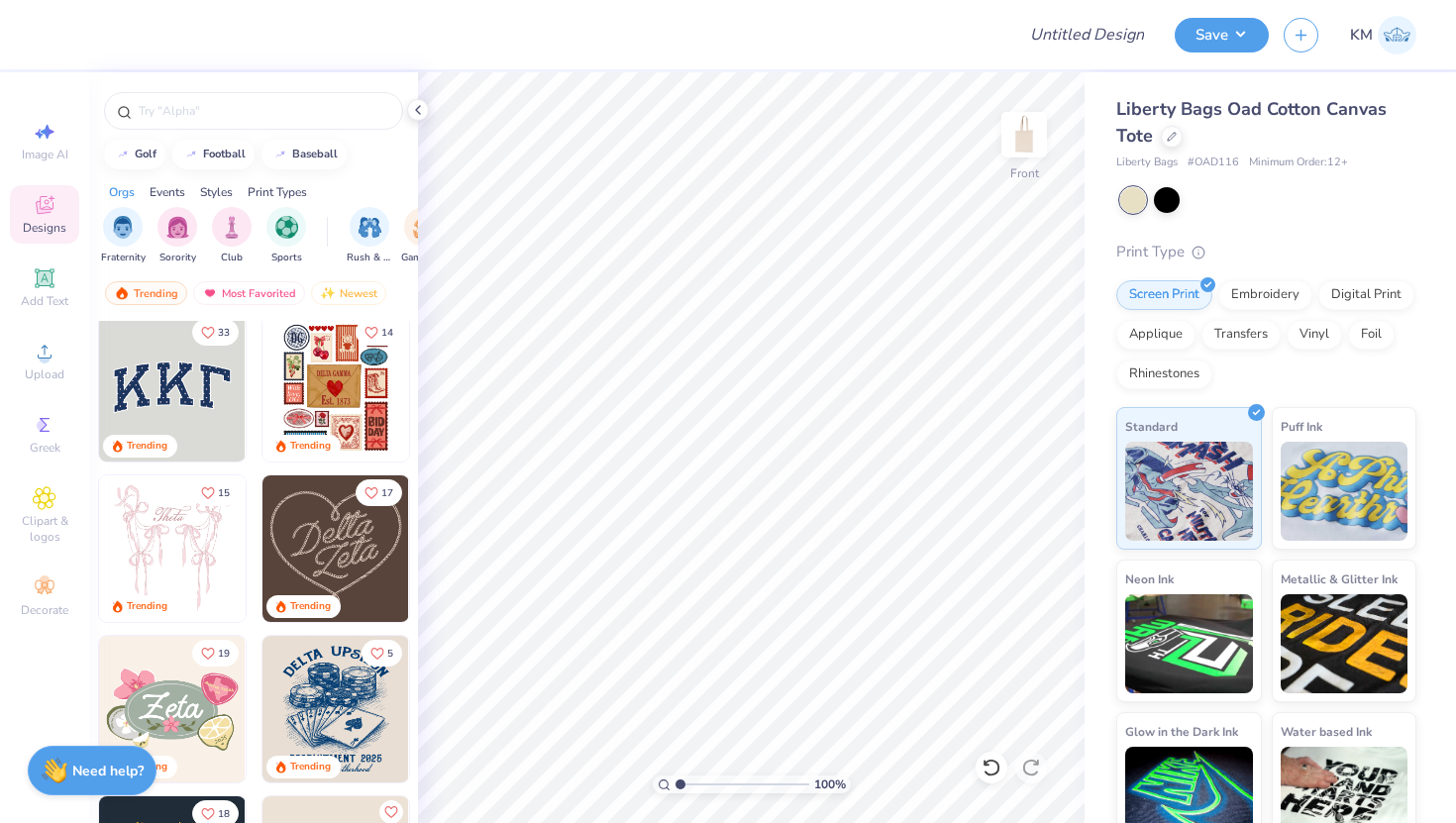 scroll, scrollTop: 276, scrollLeft: 0, axis: vertical 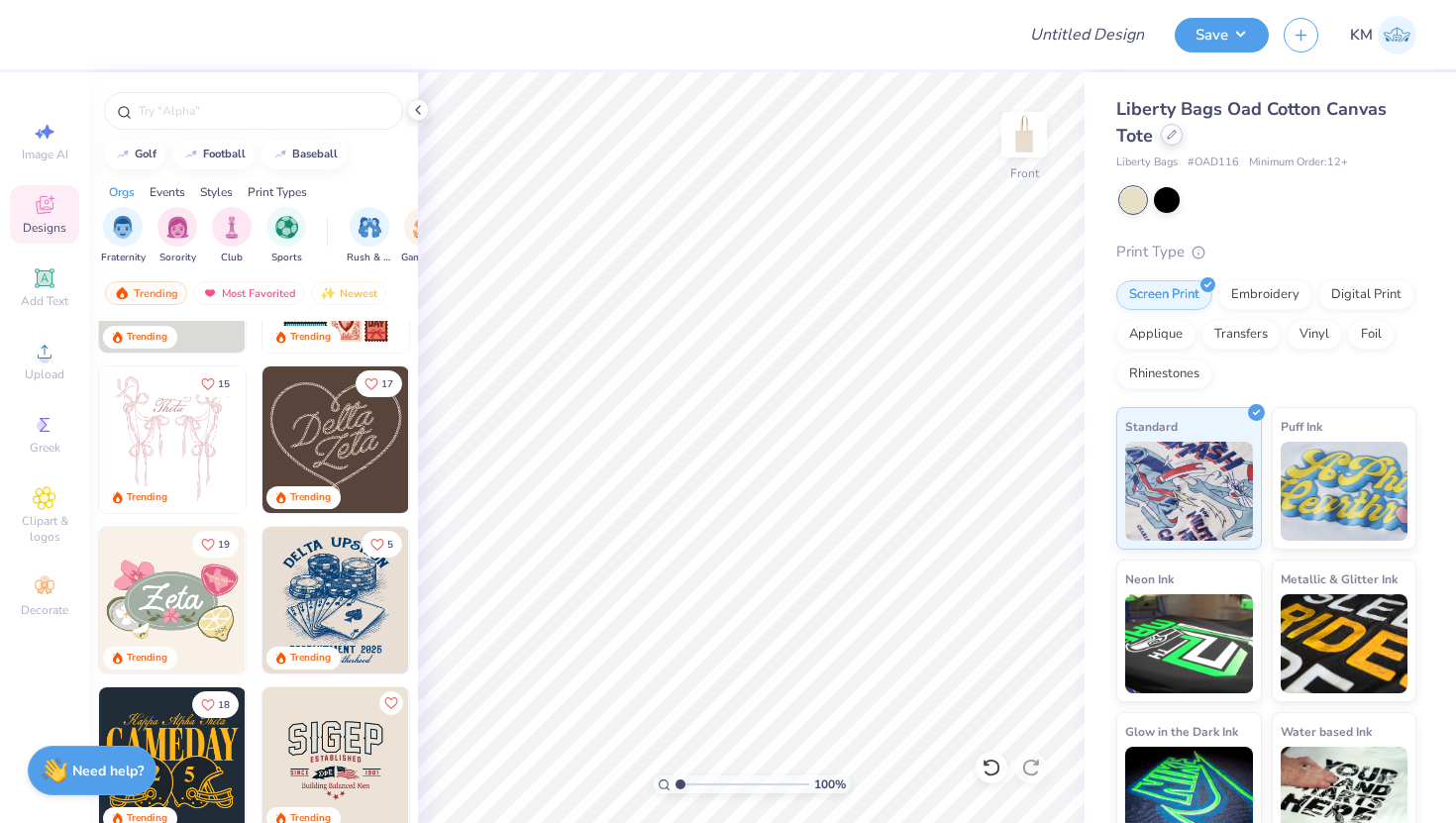 click at bounding box center [1172, 135] 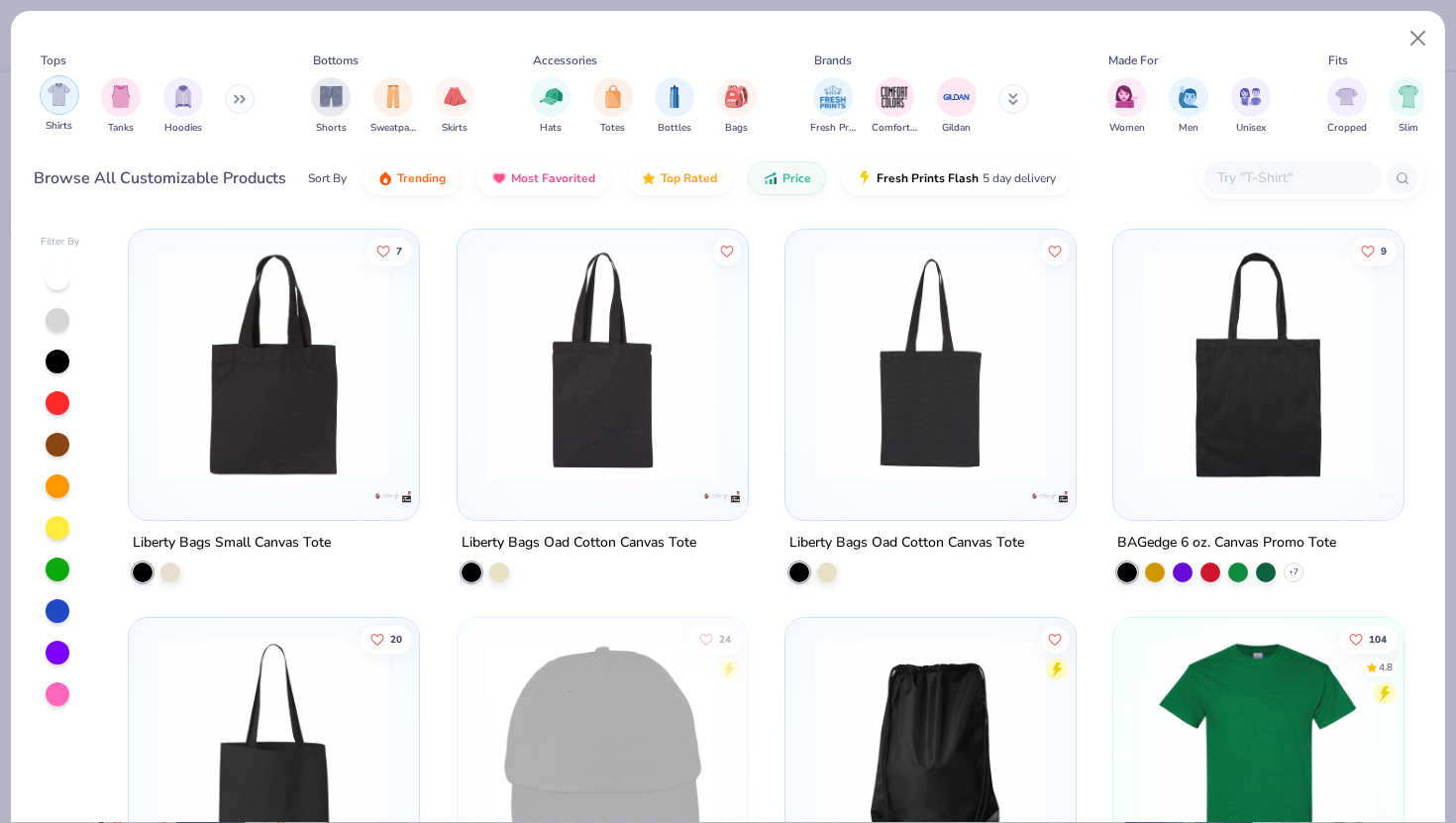 click at bounding box center (58, 94) 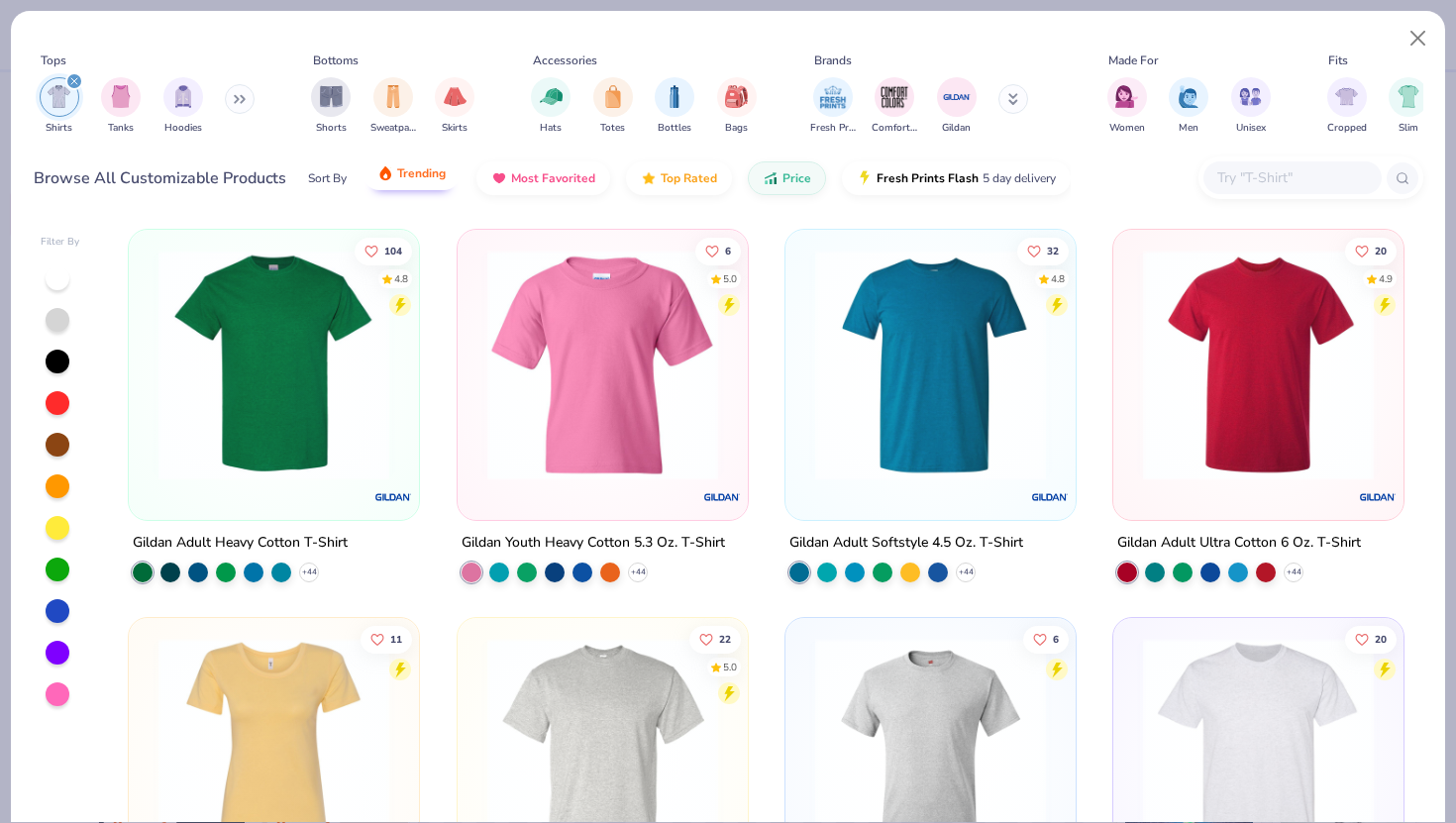 click on "Sort By Trending Most Favorited Top Rated Price Fresh Prints Flash 5 day delivery" at bounding box center (689, 178) 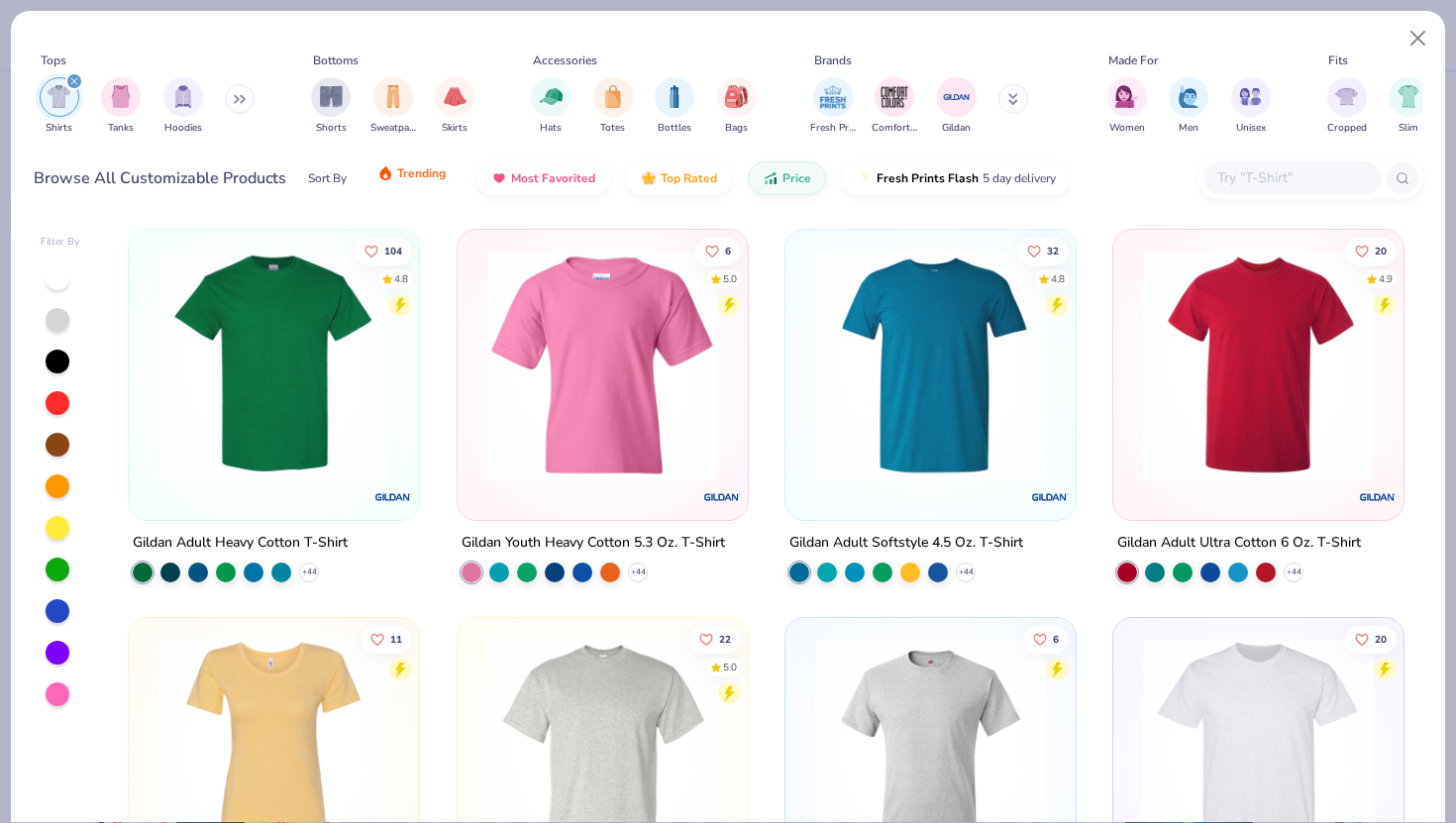 click on "Trending" at bounding box center (411, 173) 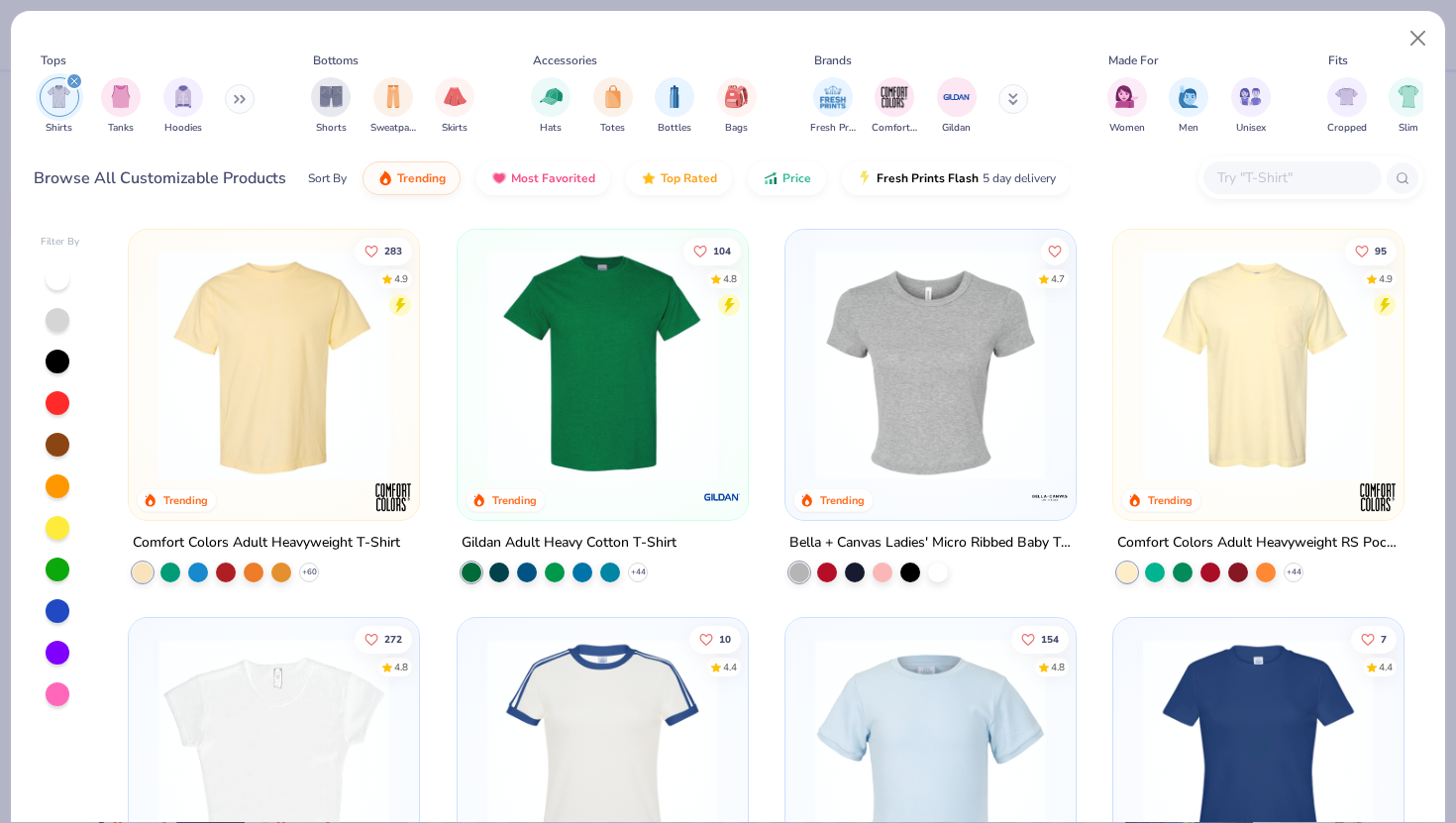 click at bounding box center (273, 364) 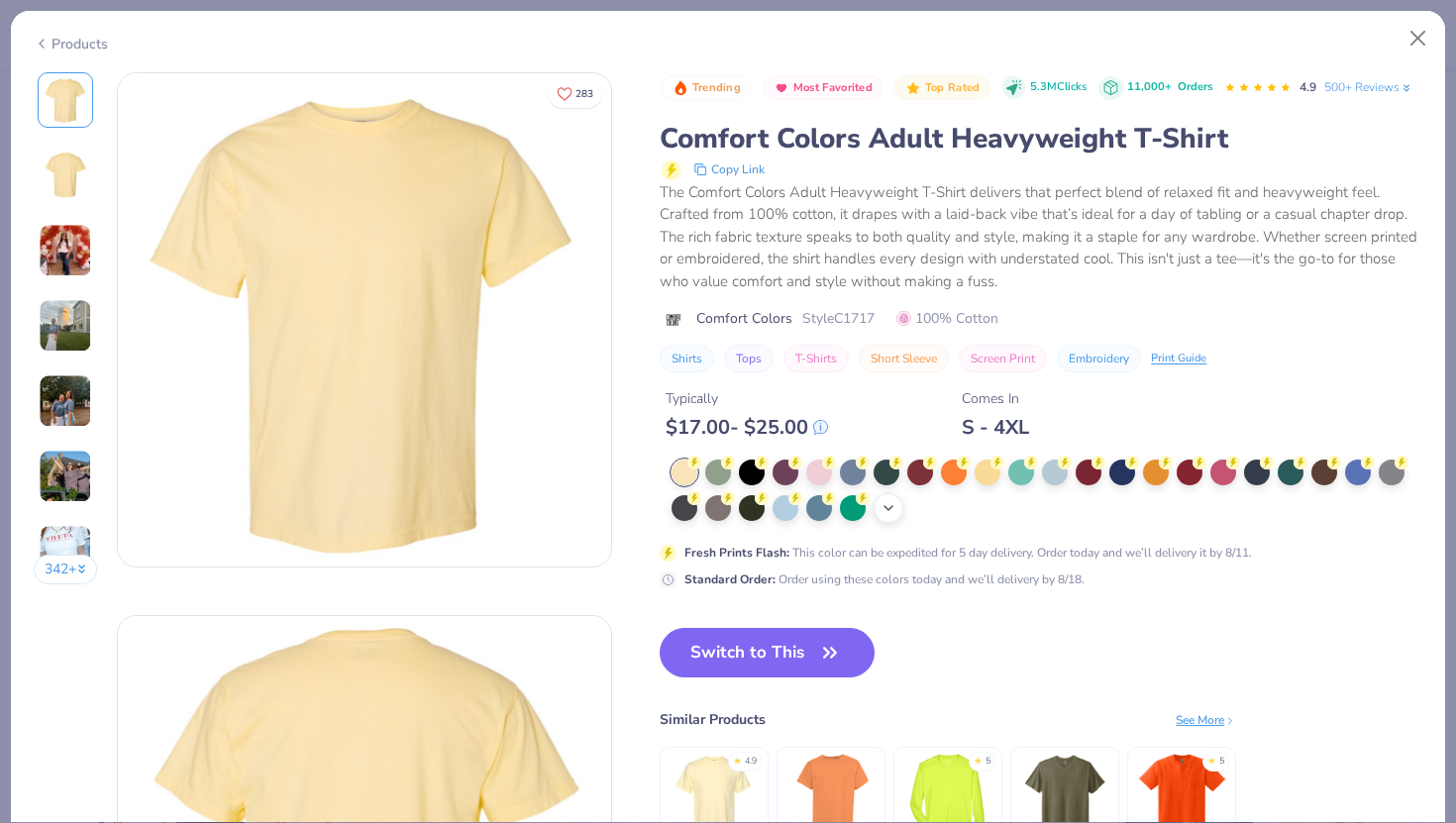 click 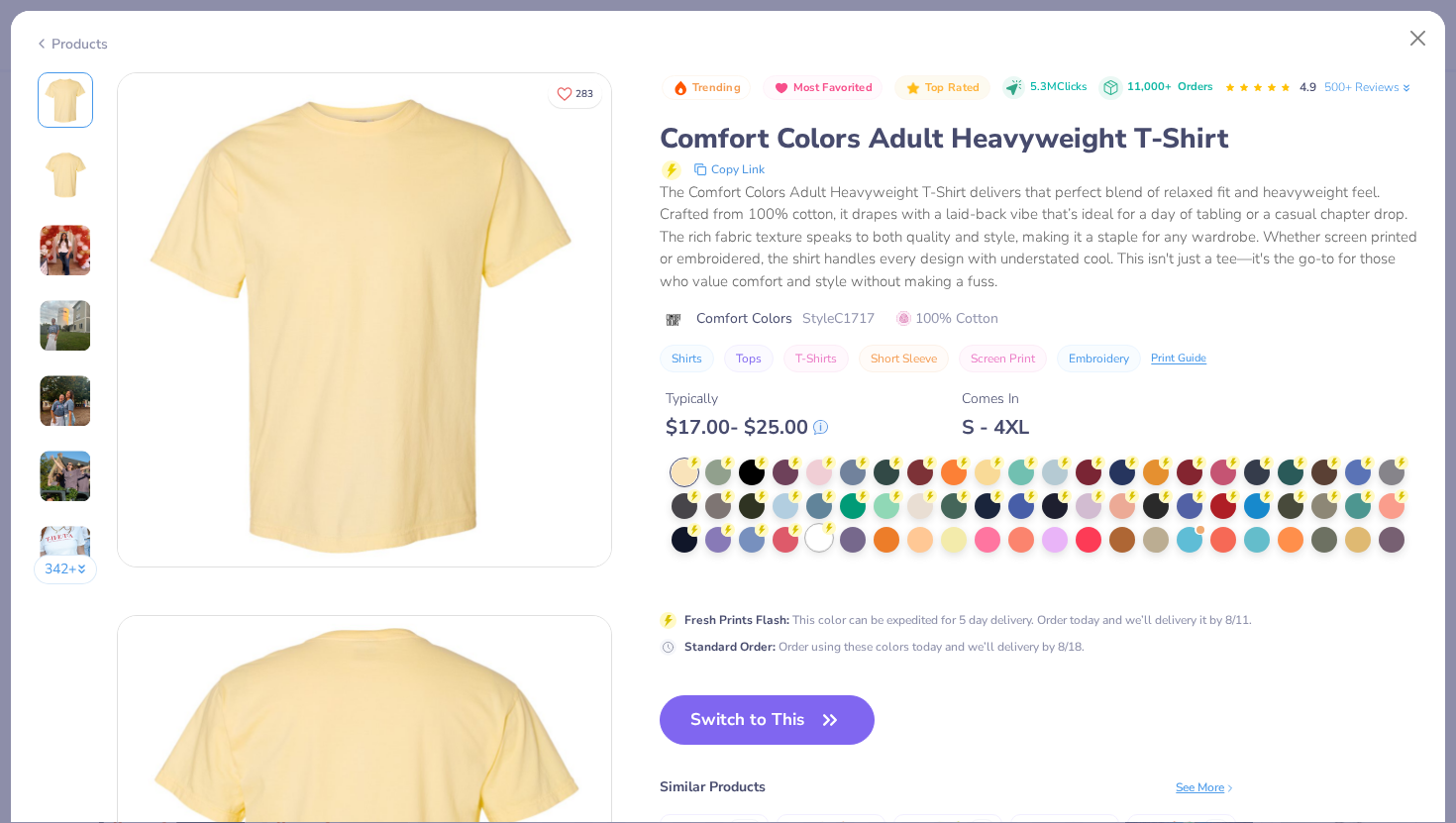 click at bounding box center (819, 538) 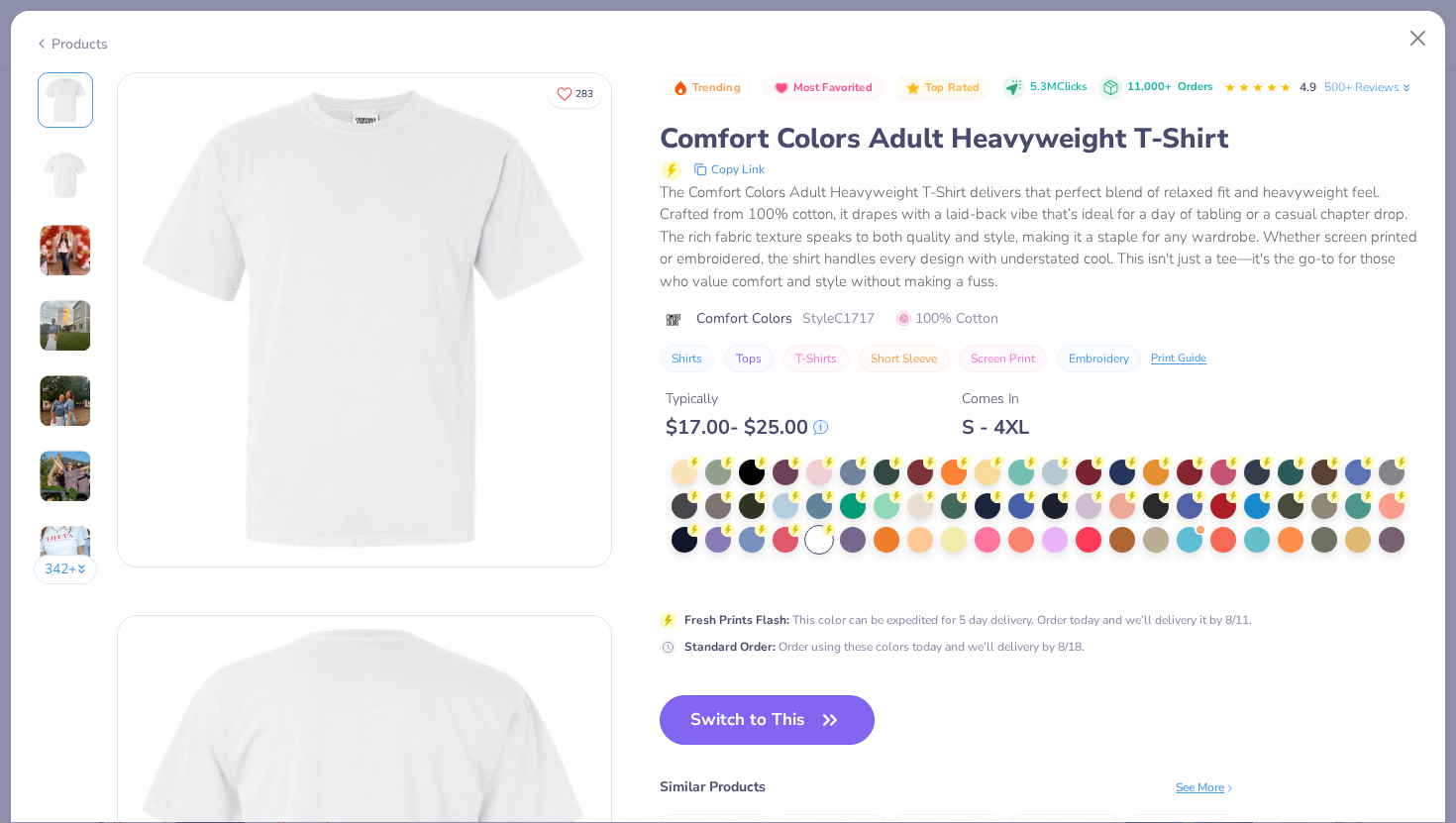 click on "Switch to This" at bounding box center (767, 720) 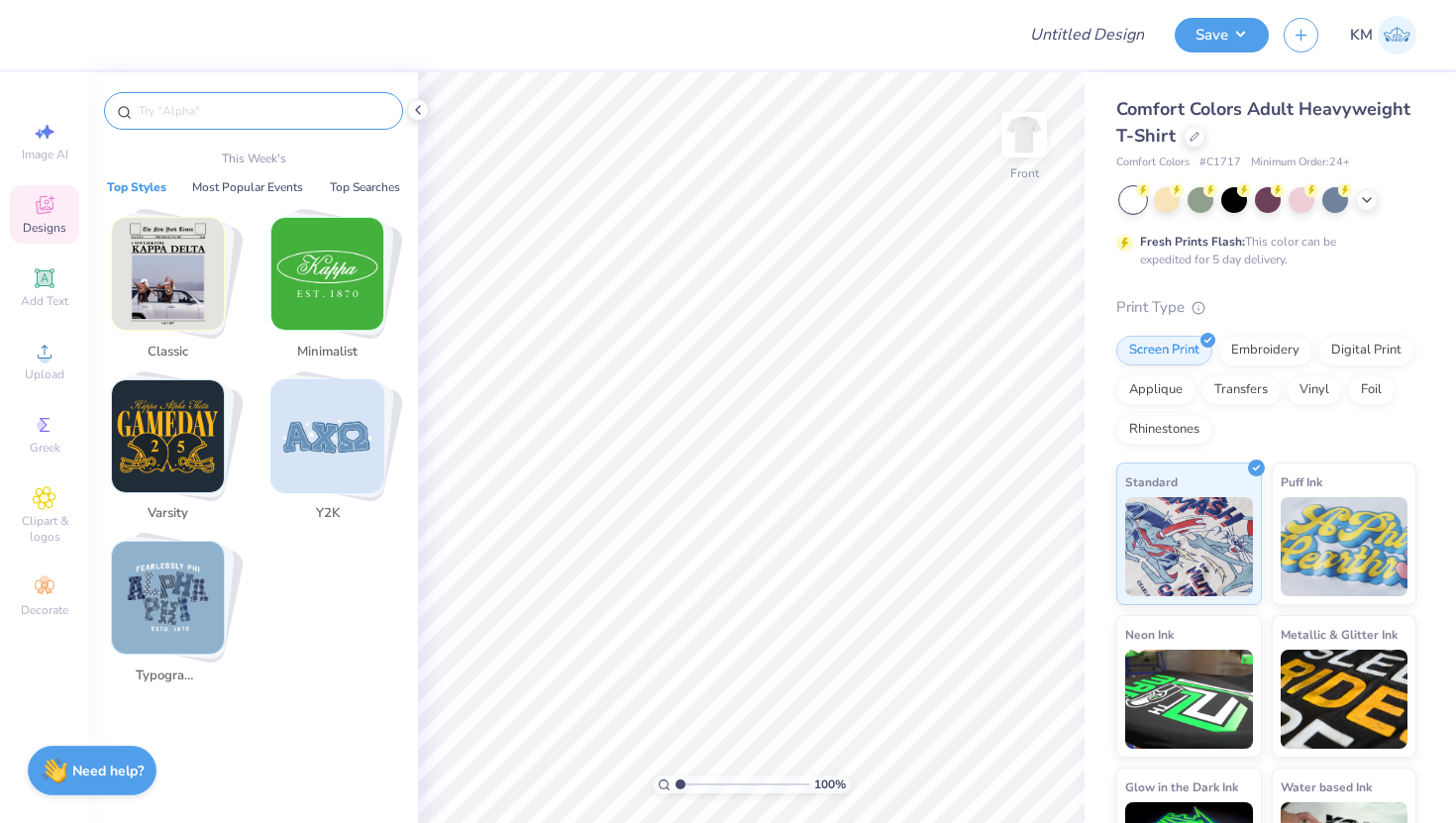 click at bounding box center [263, 111] 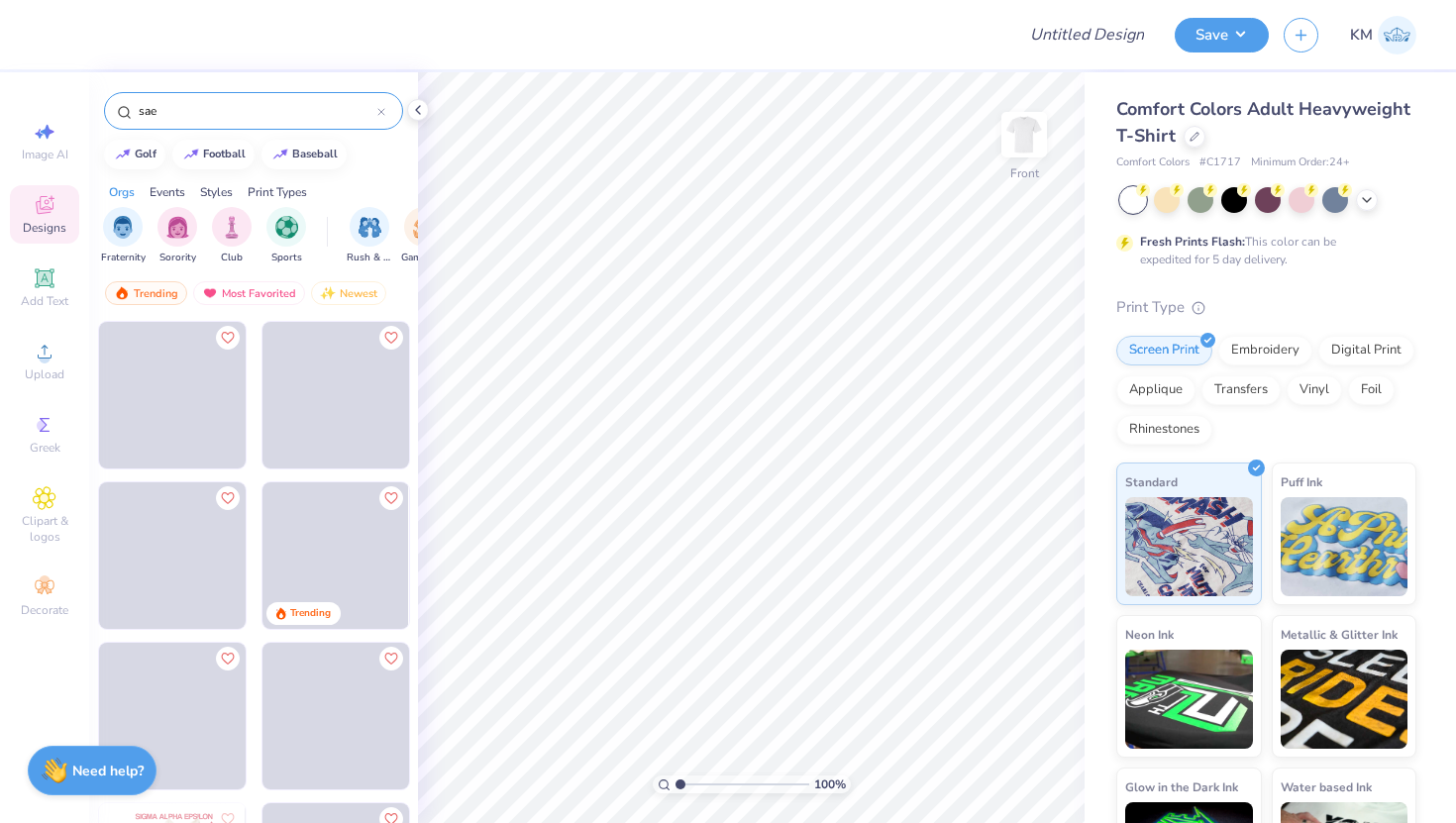 type on "sae" 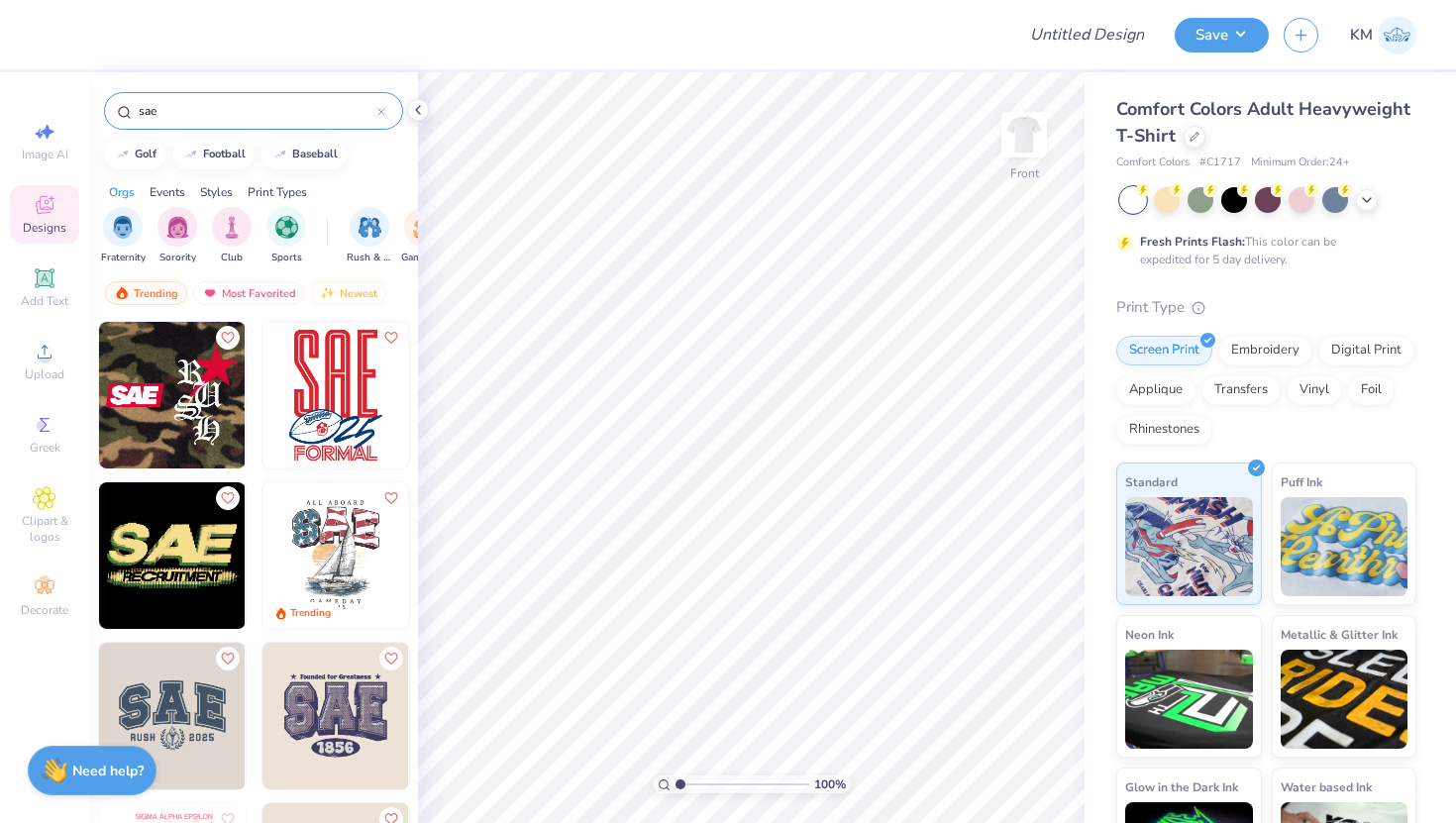 click at bounding box center [172, 395] 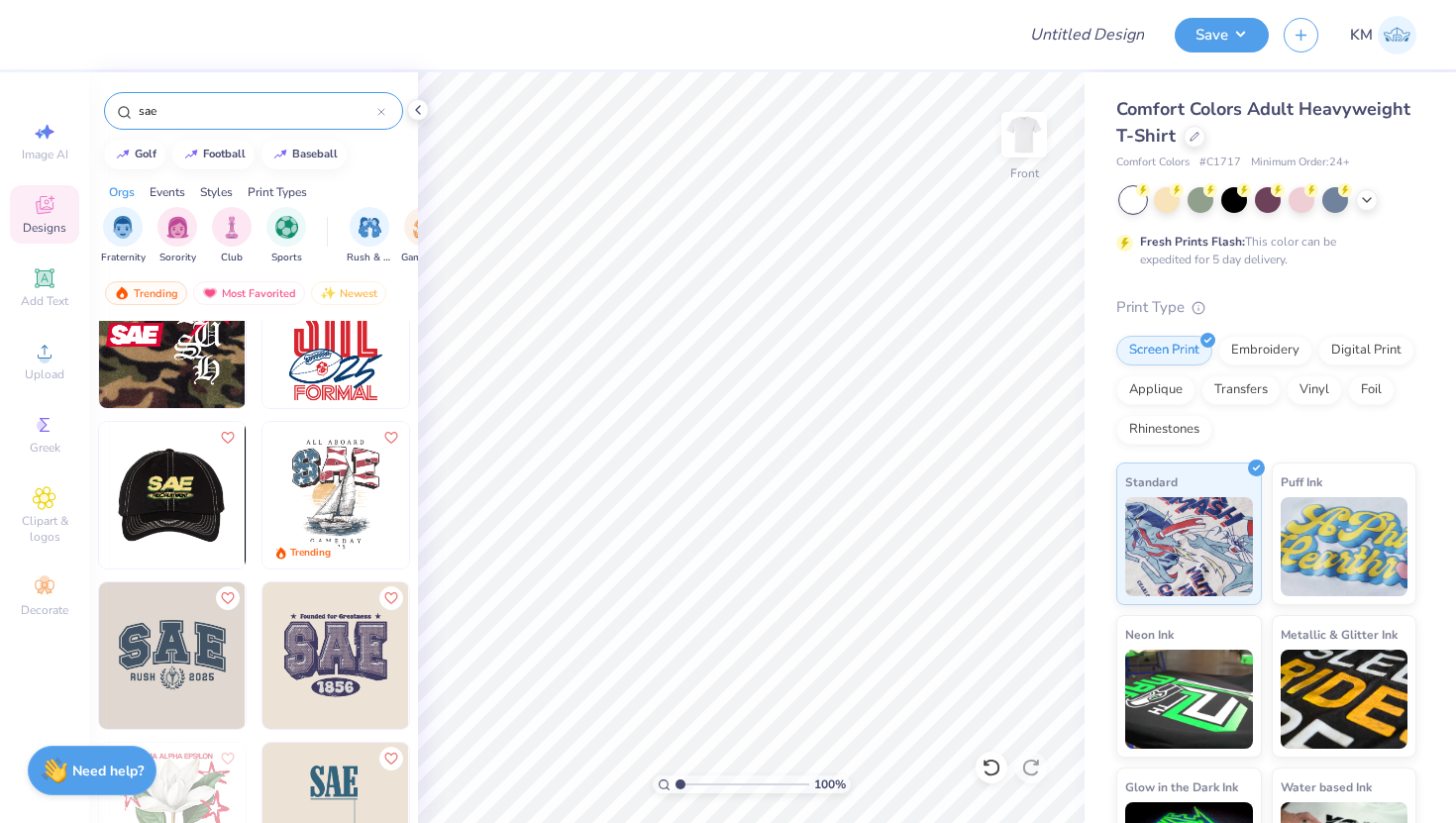 scroll, scrollTop: 65, scrollLeft: 0, axis: vertical 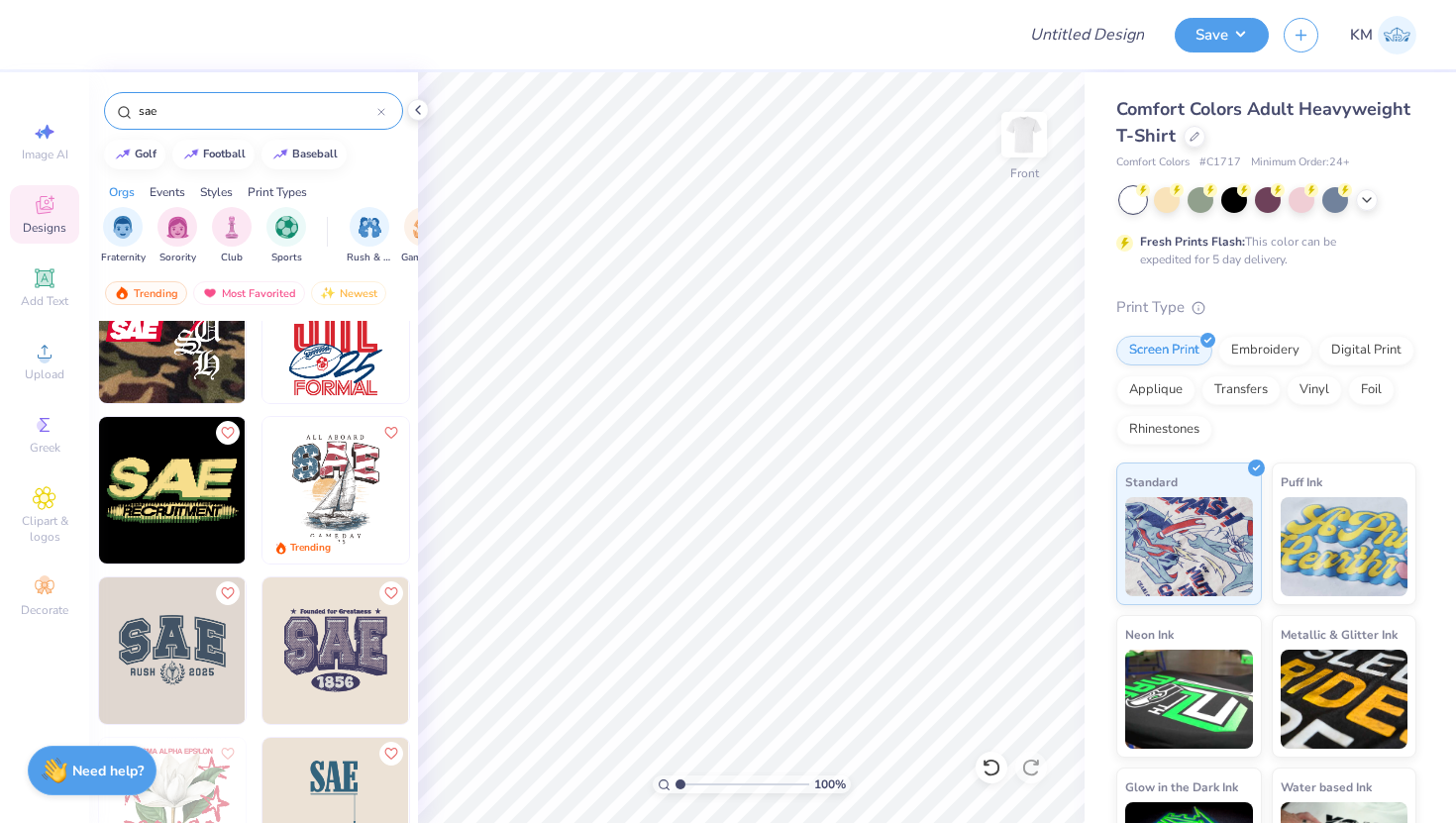 click at bounding box center [172, 490] 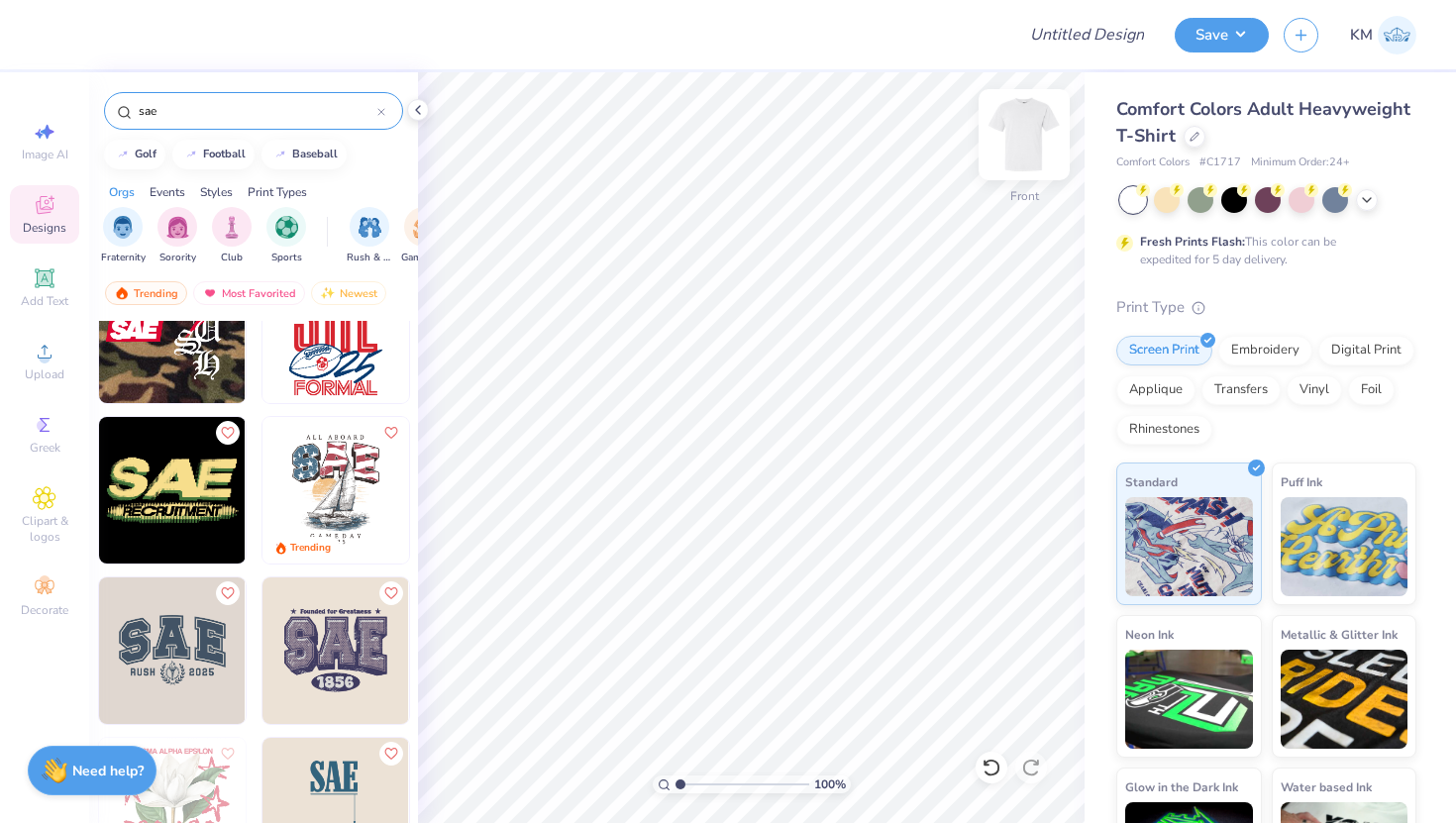 click at bounding box center (1024, 135) 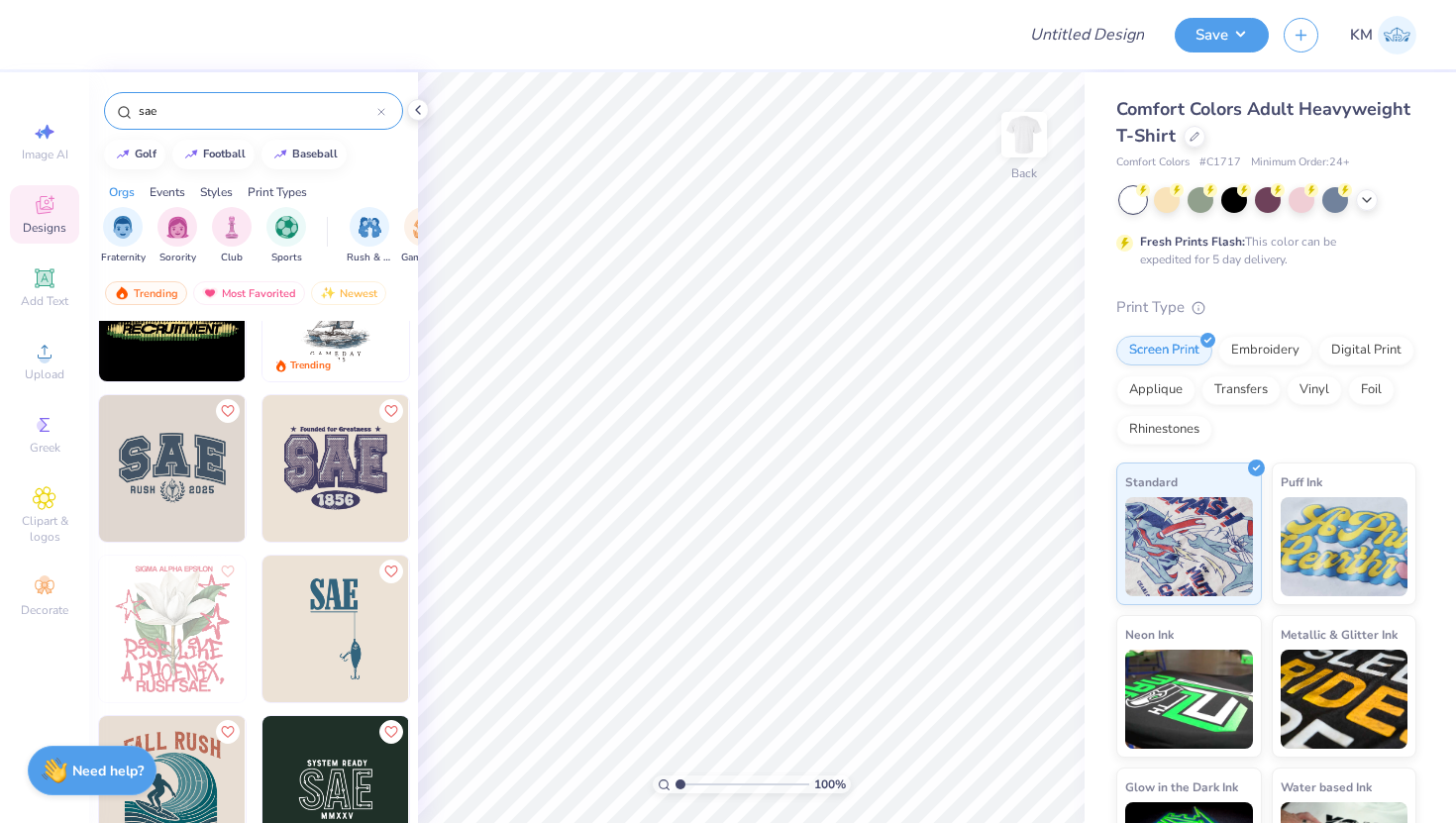 scroll, scrollTop: 250, scrollLeft: 0, axis: vertical 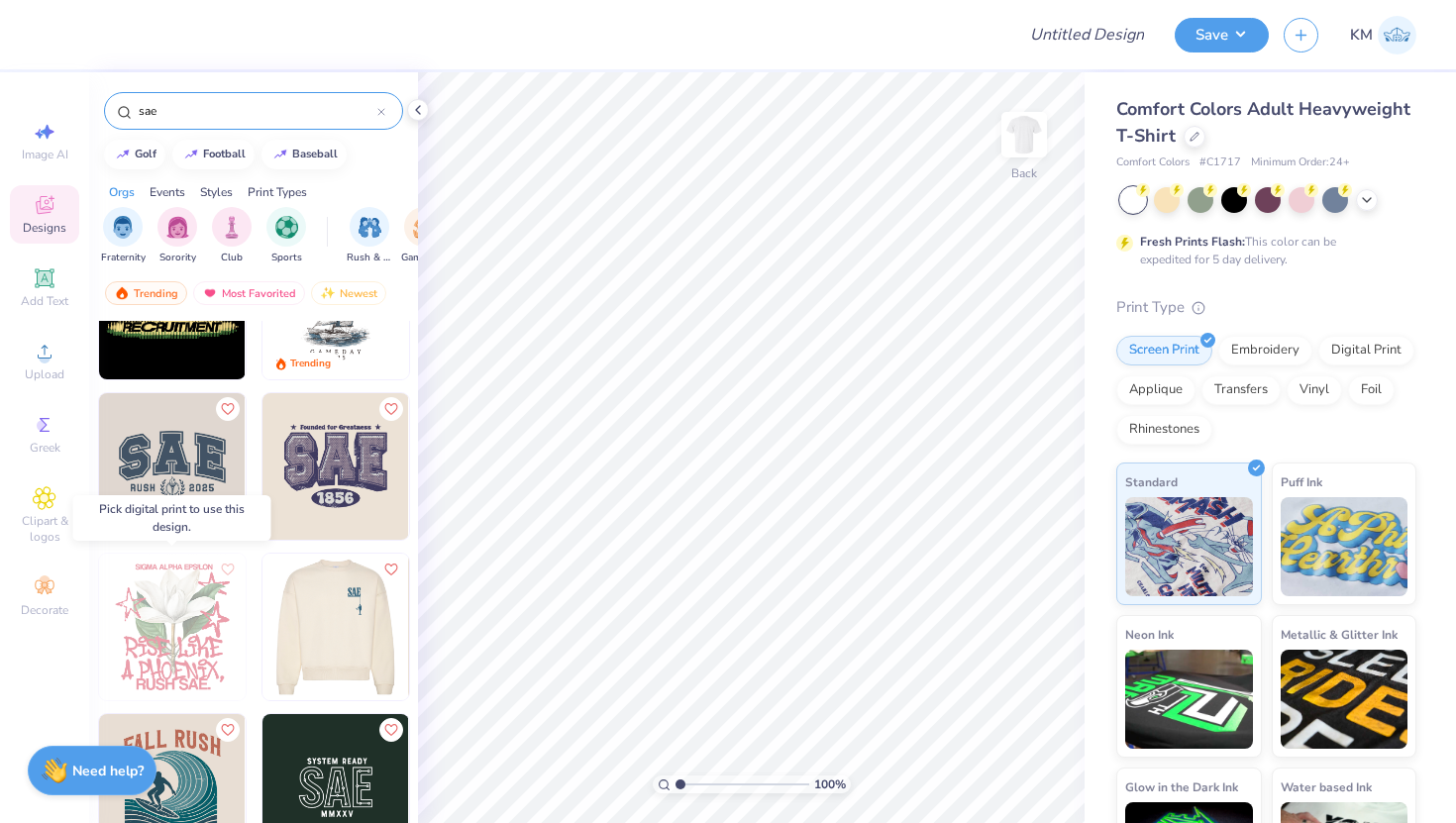 click at bounding box center (172, 627) 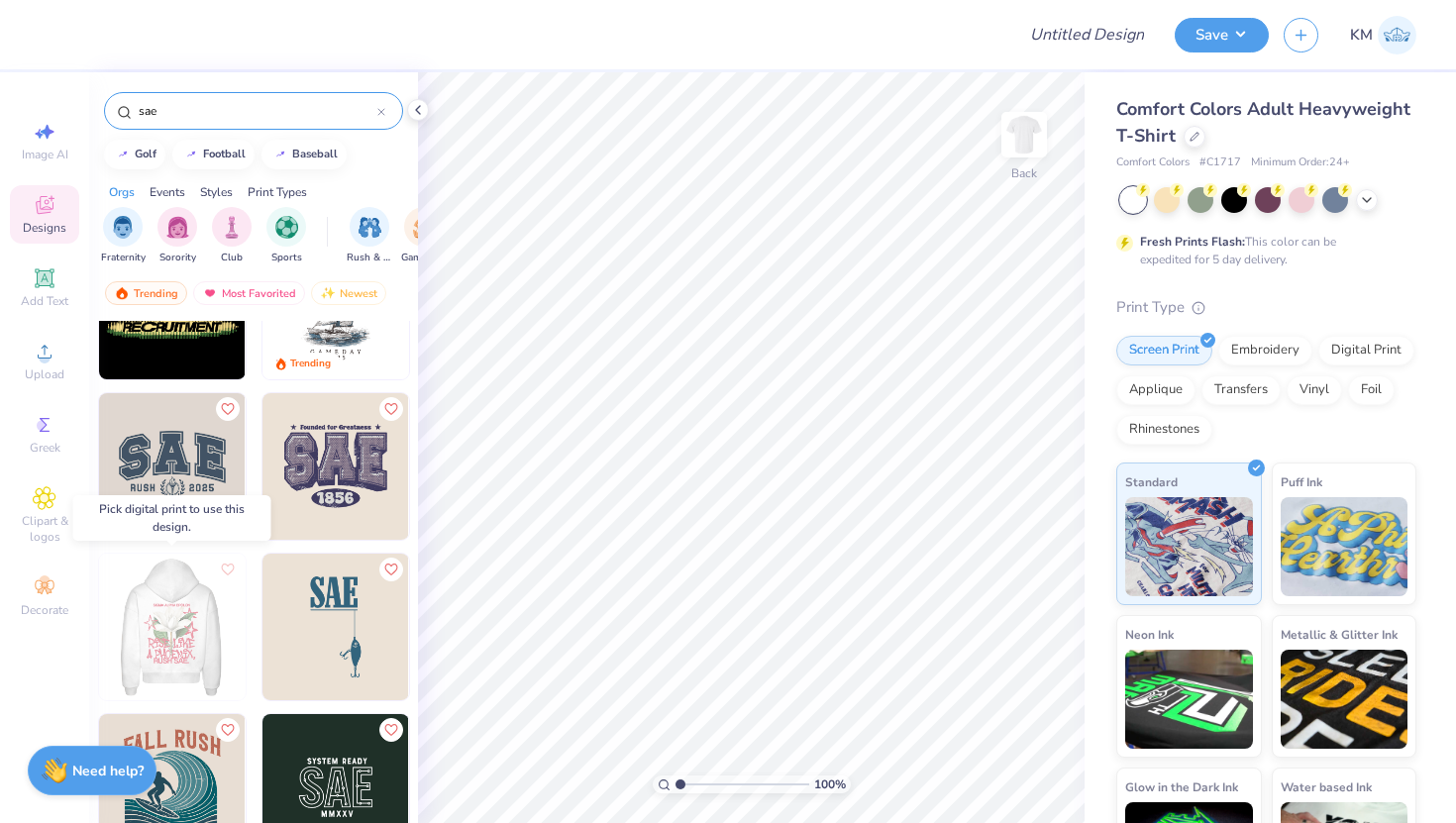 click at bounding box center [171, 627] 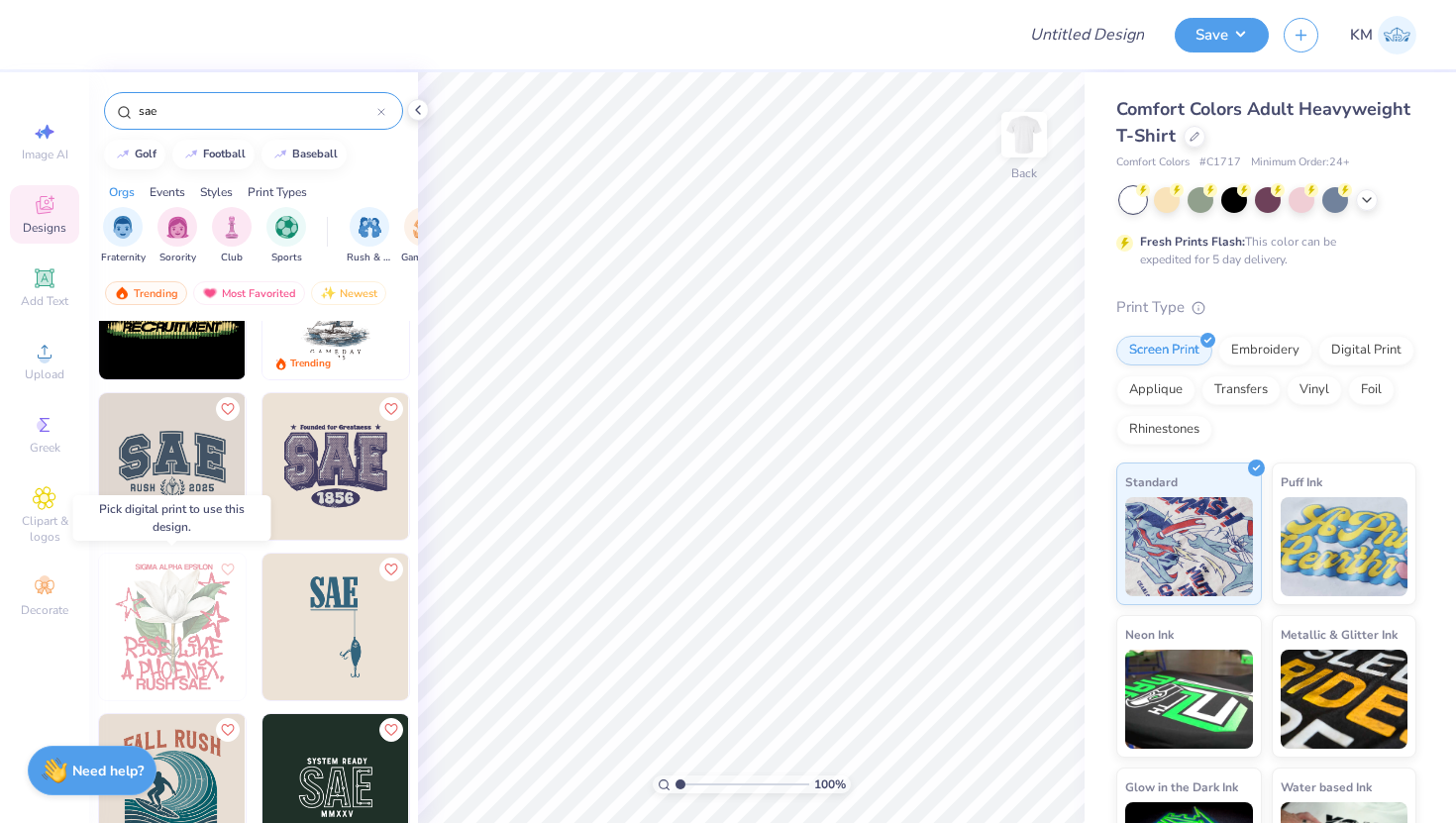 click at bounding box center (172, 627) 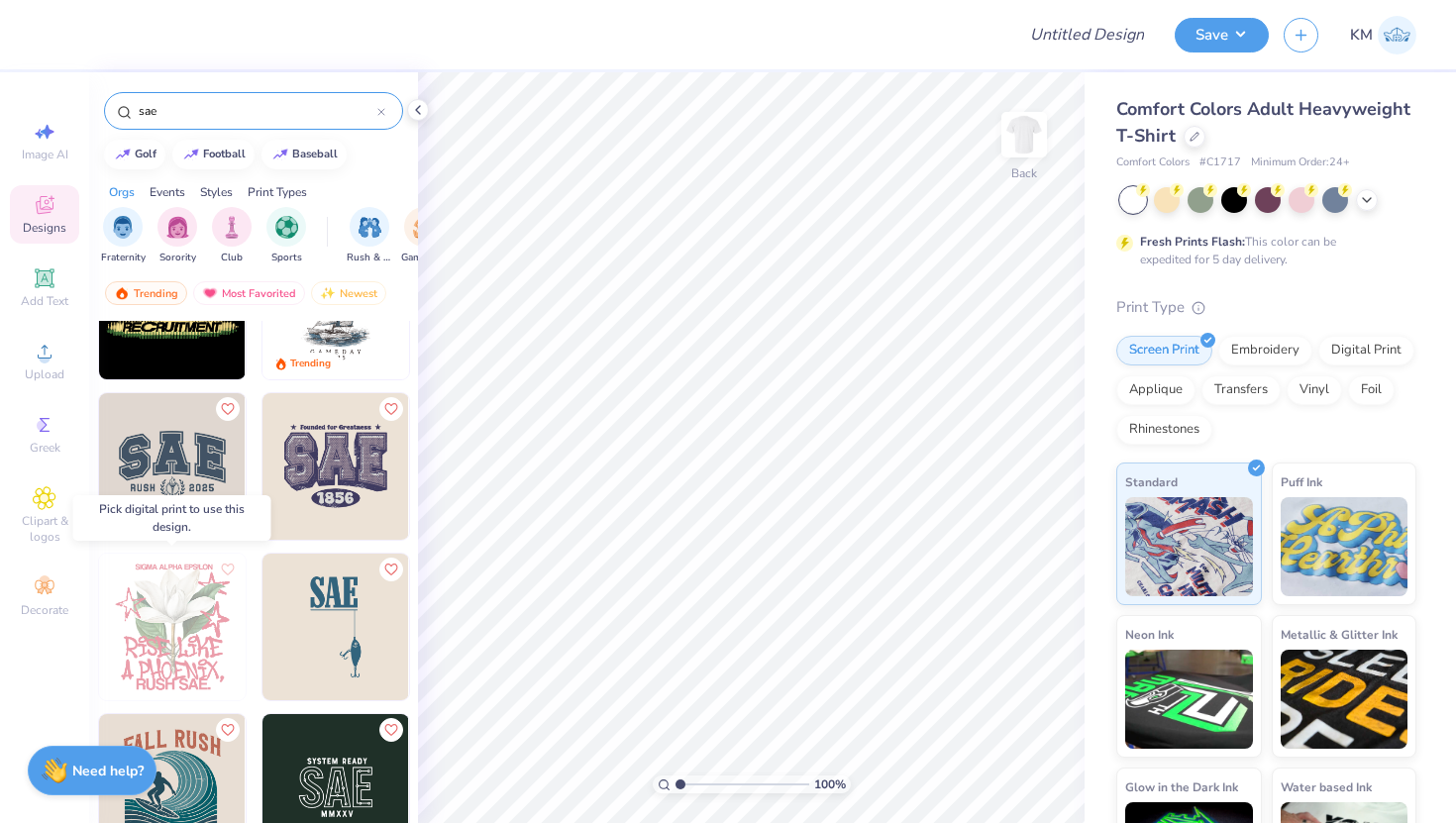 click at bounding box center [172, 627] 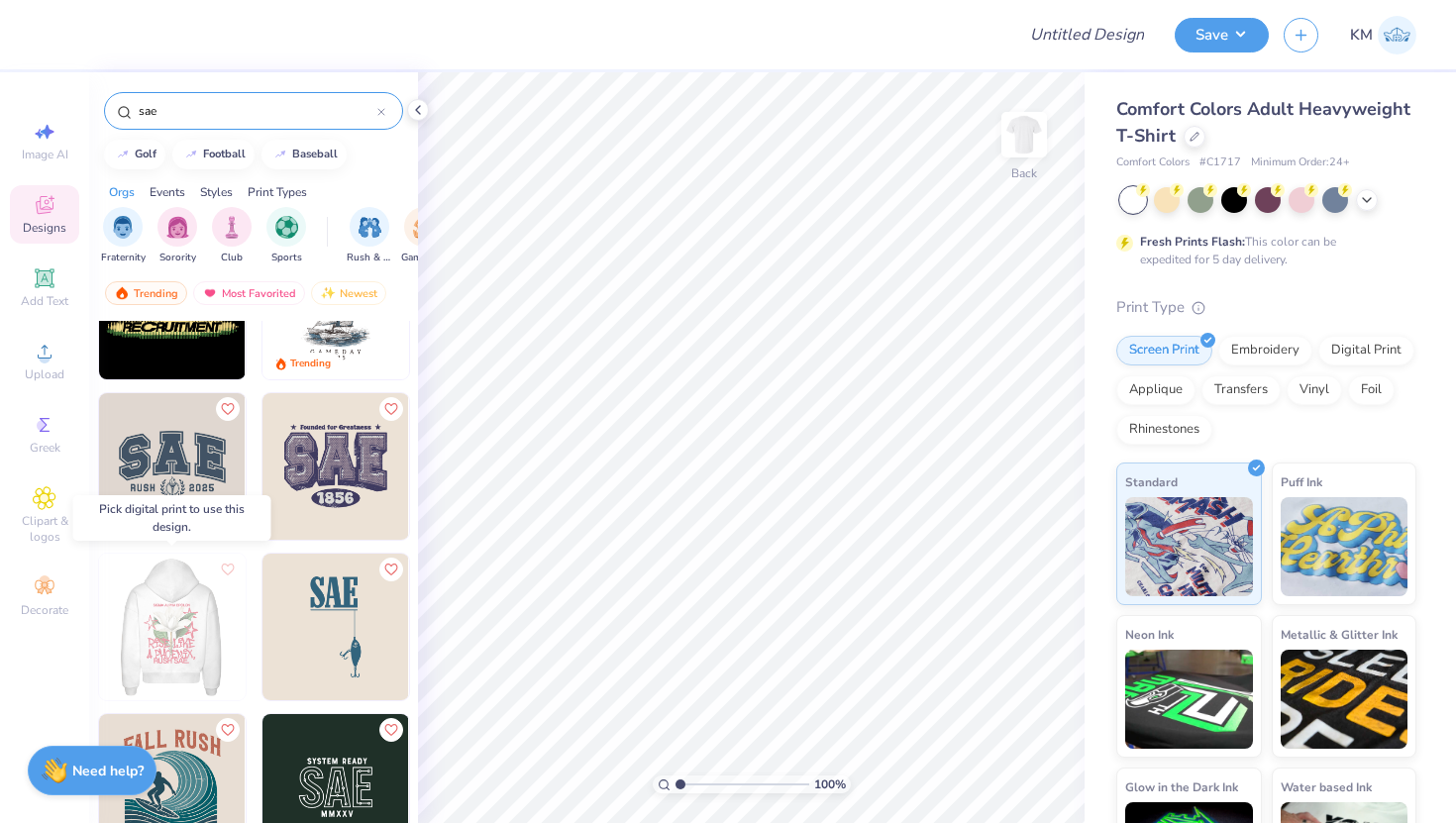 click at bounding box center (171, 627) 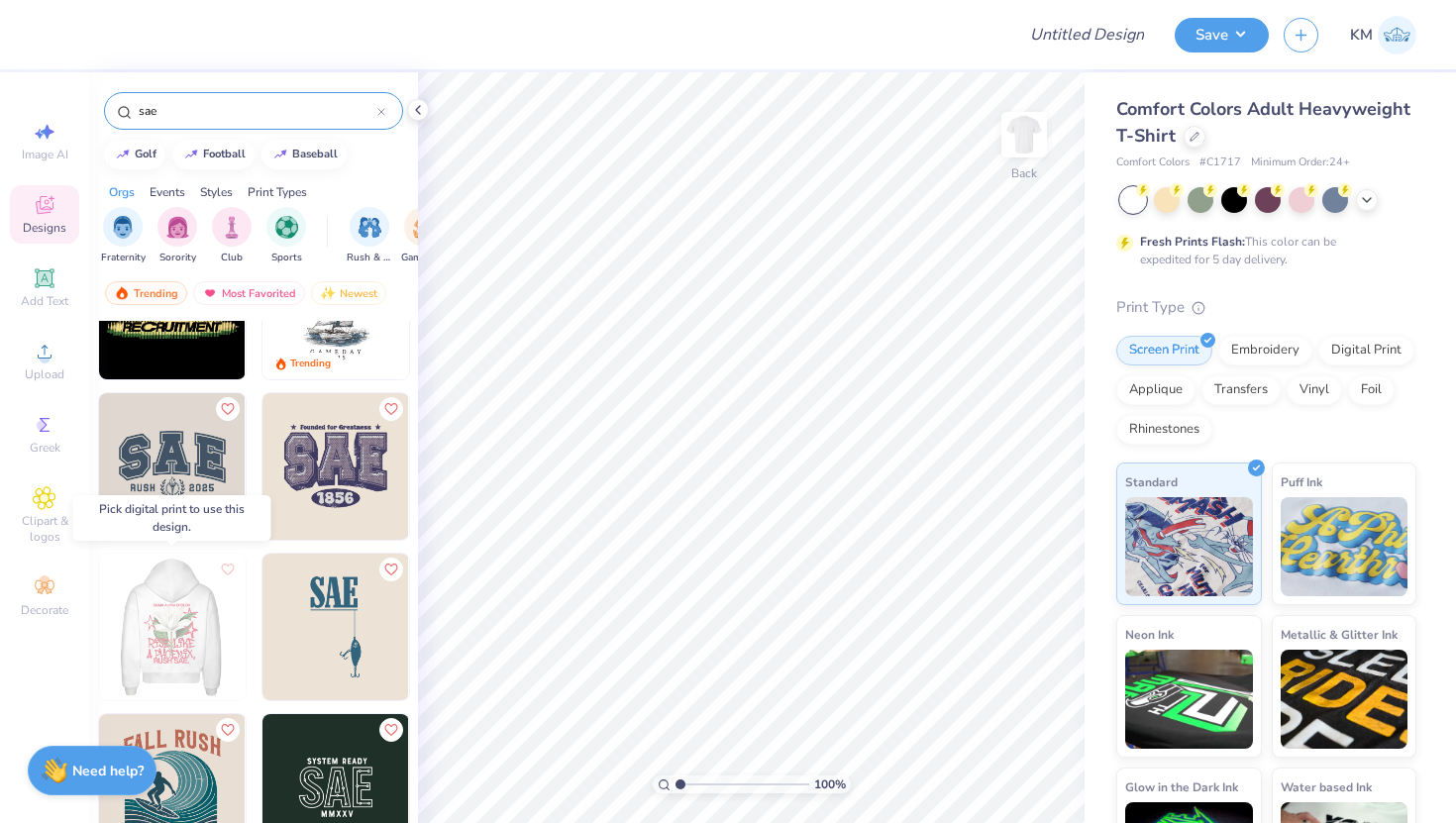 click at bounding box center [171, 627] 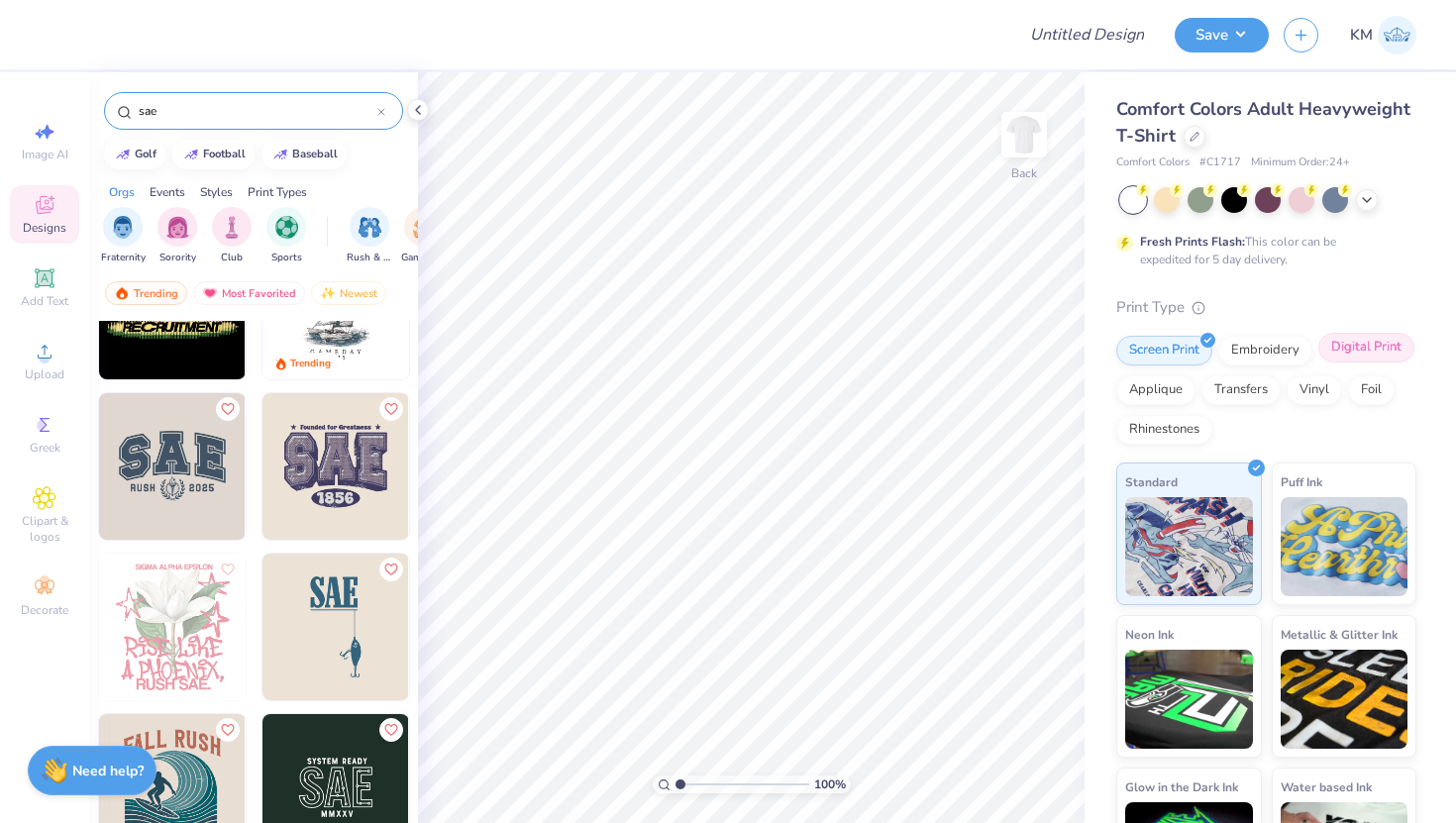 click on "Digital Print" at bounding box center (1366, 348) 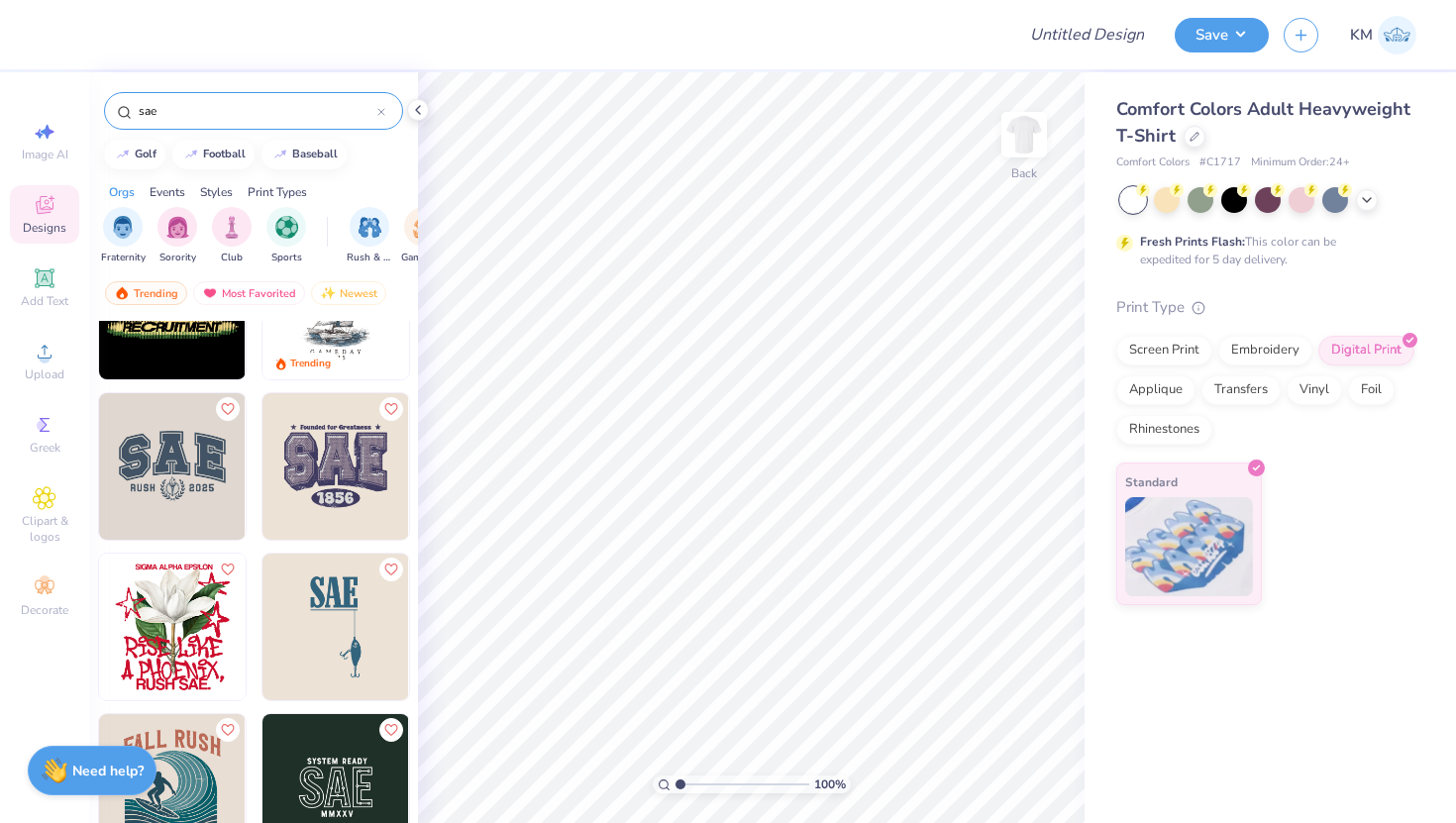 click at bounding box center (172, 627) 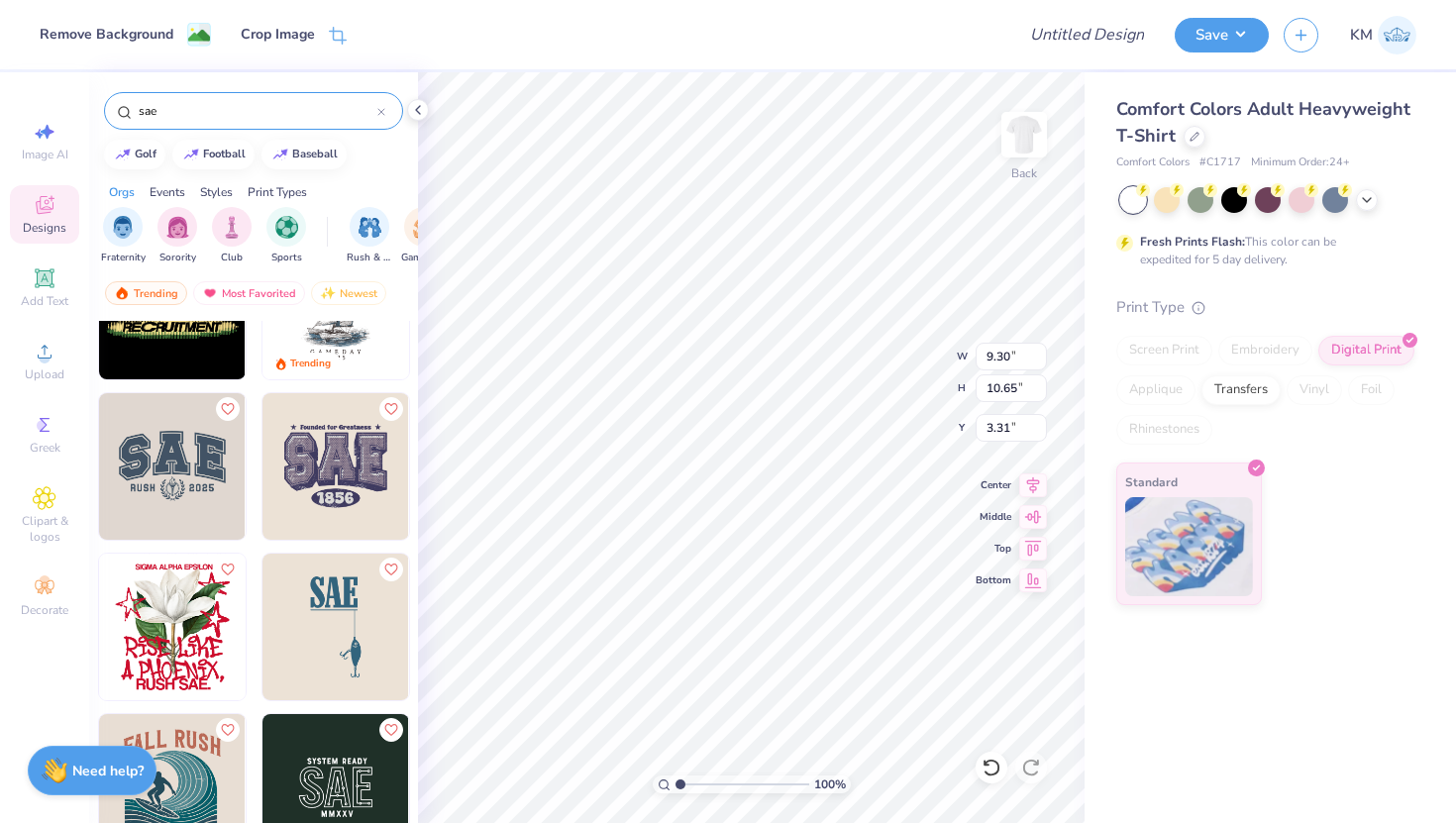 type on "3.00" 